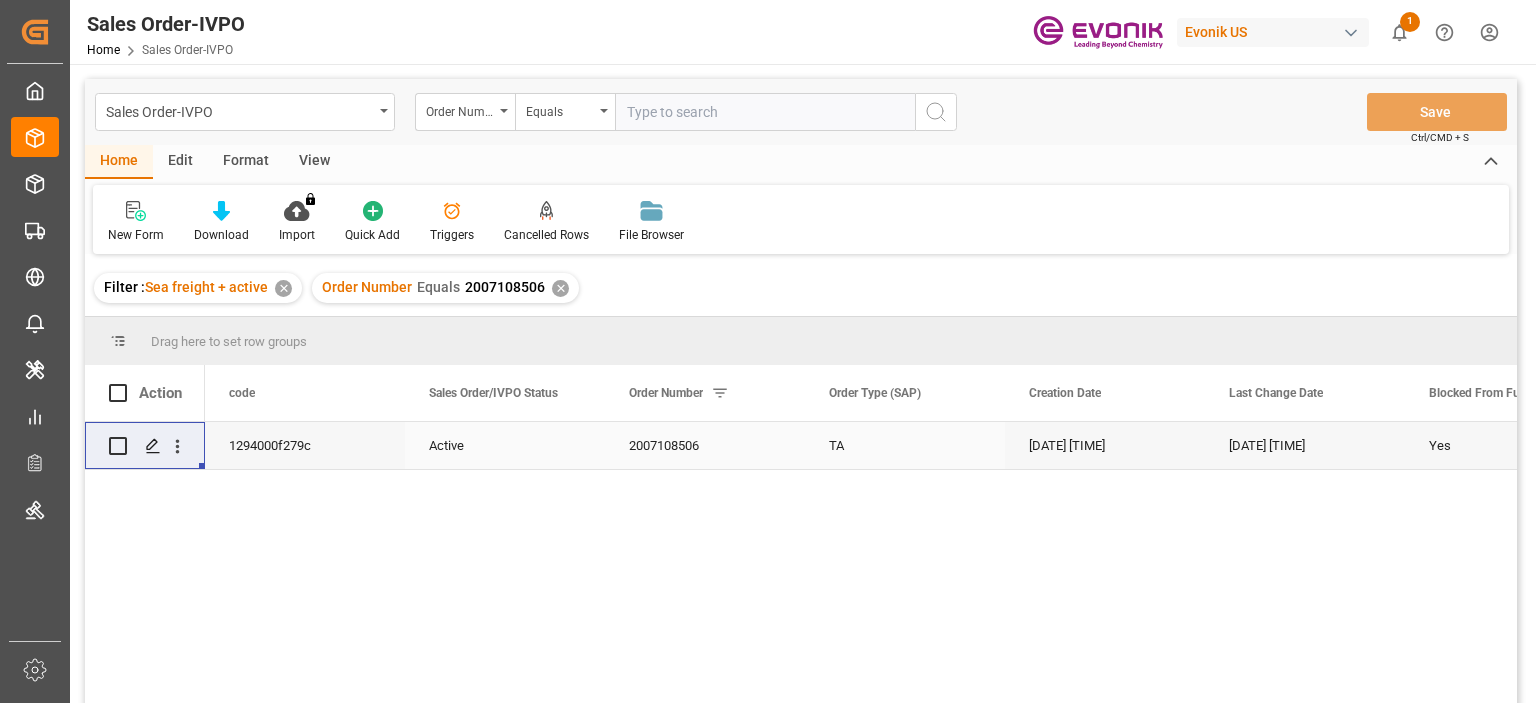 scroll, scrollTop: 0, scrollLeft: 0, axis: both 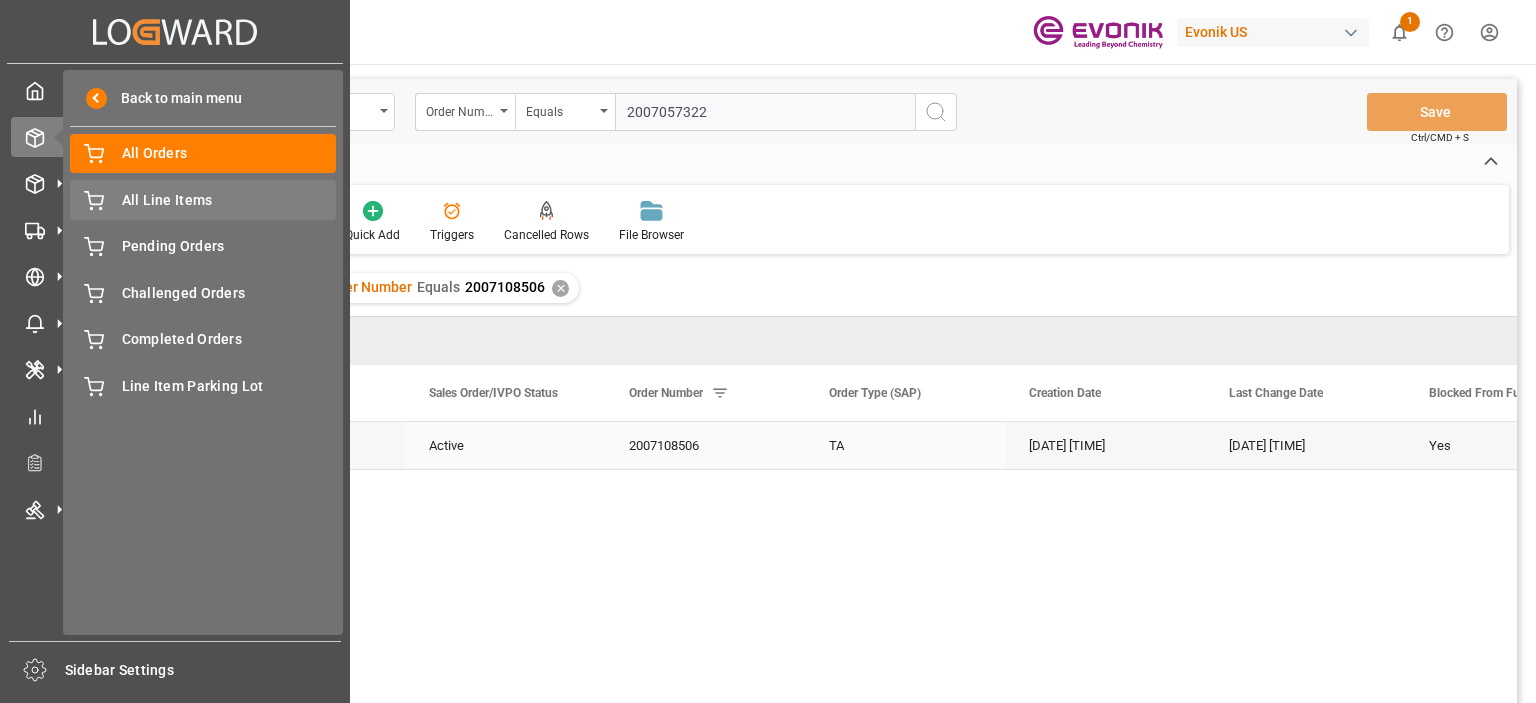 type on "2007057322" 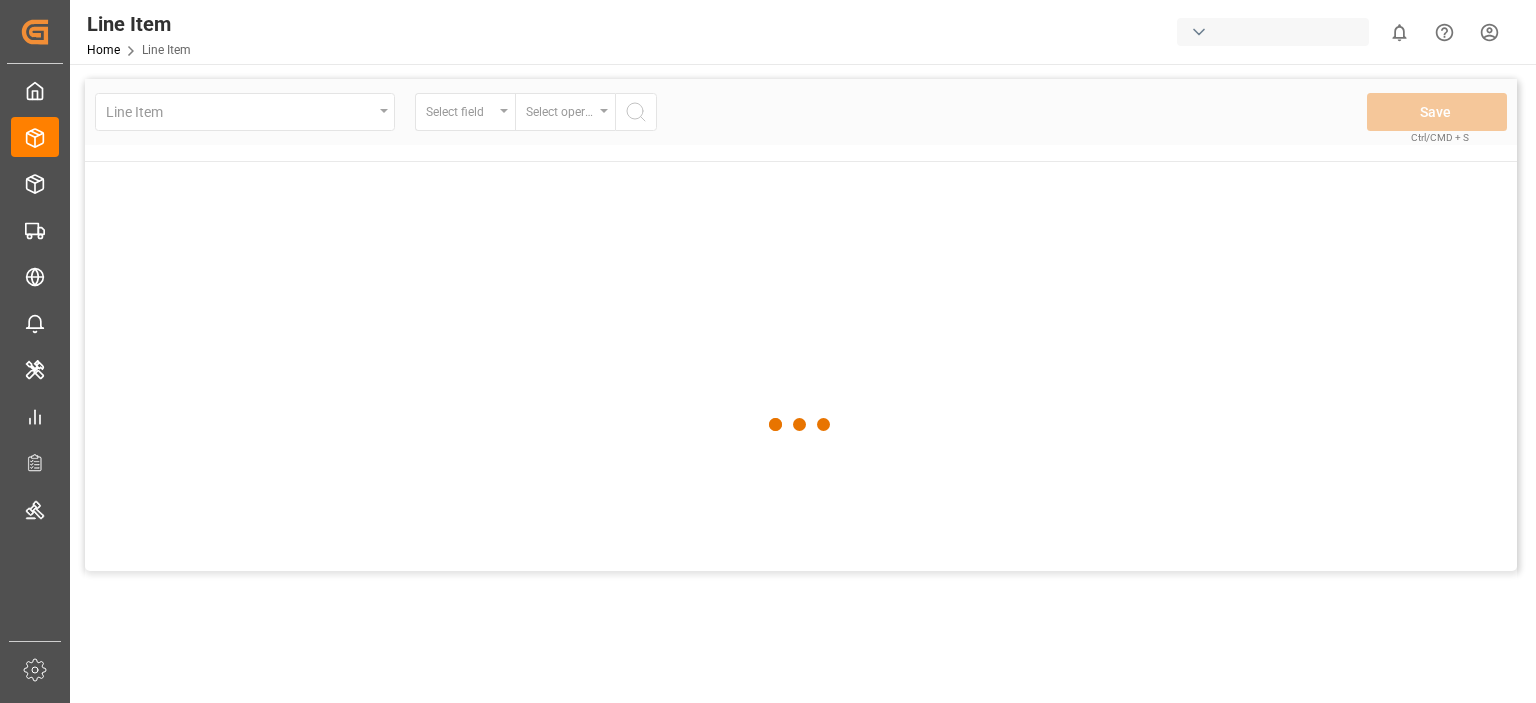 scroll, scrollTop: 0, scrollLeft: 0, axis: both 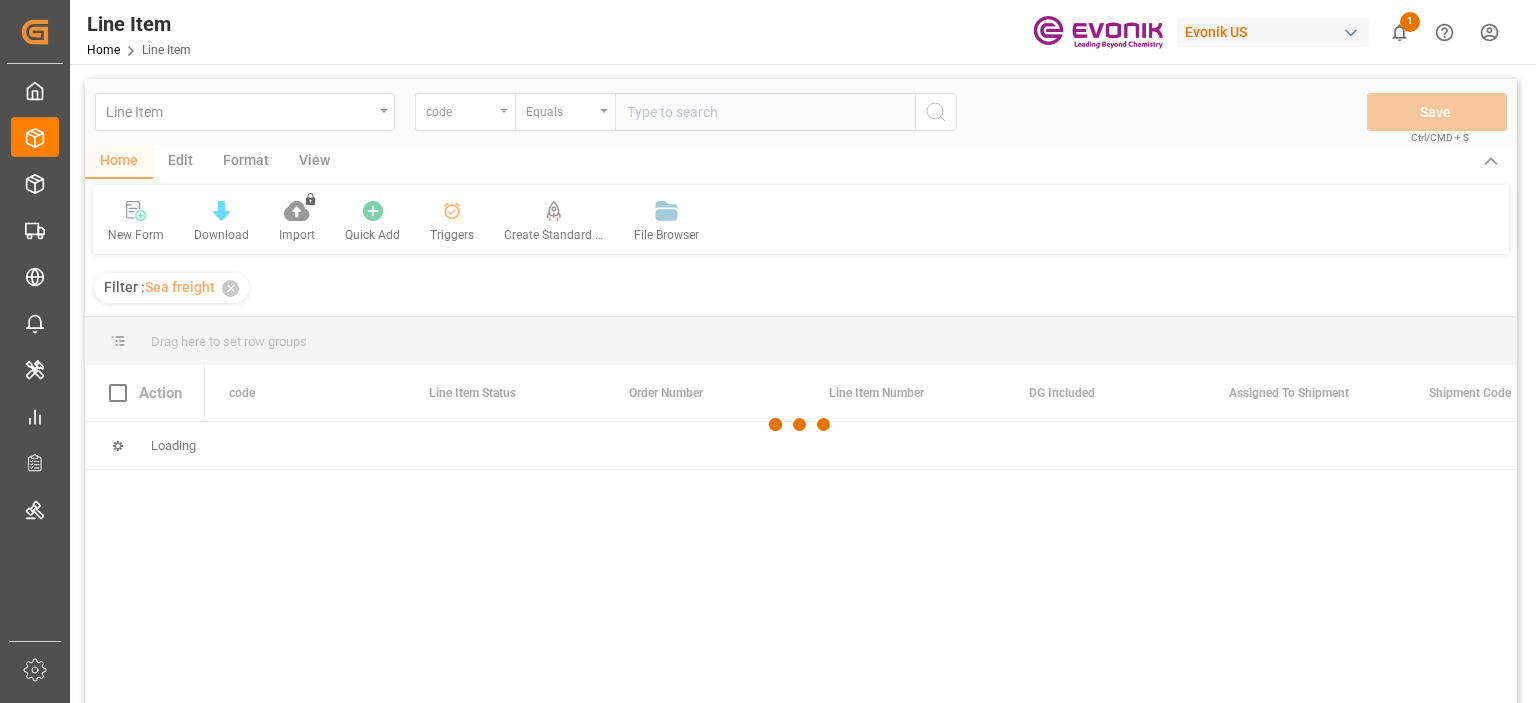 click at bounding box center [801, 424] 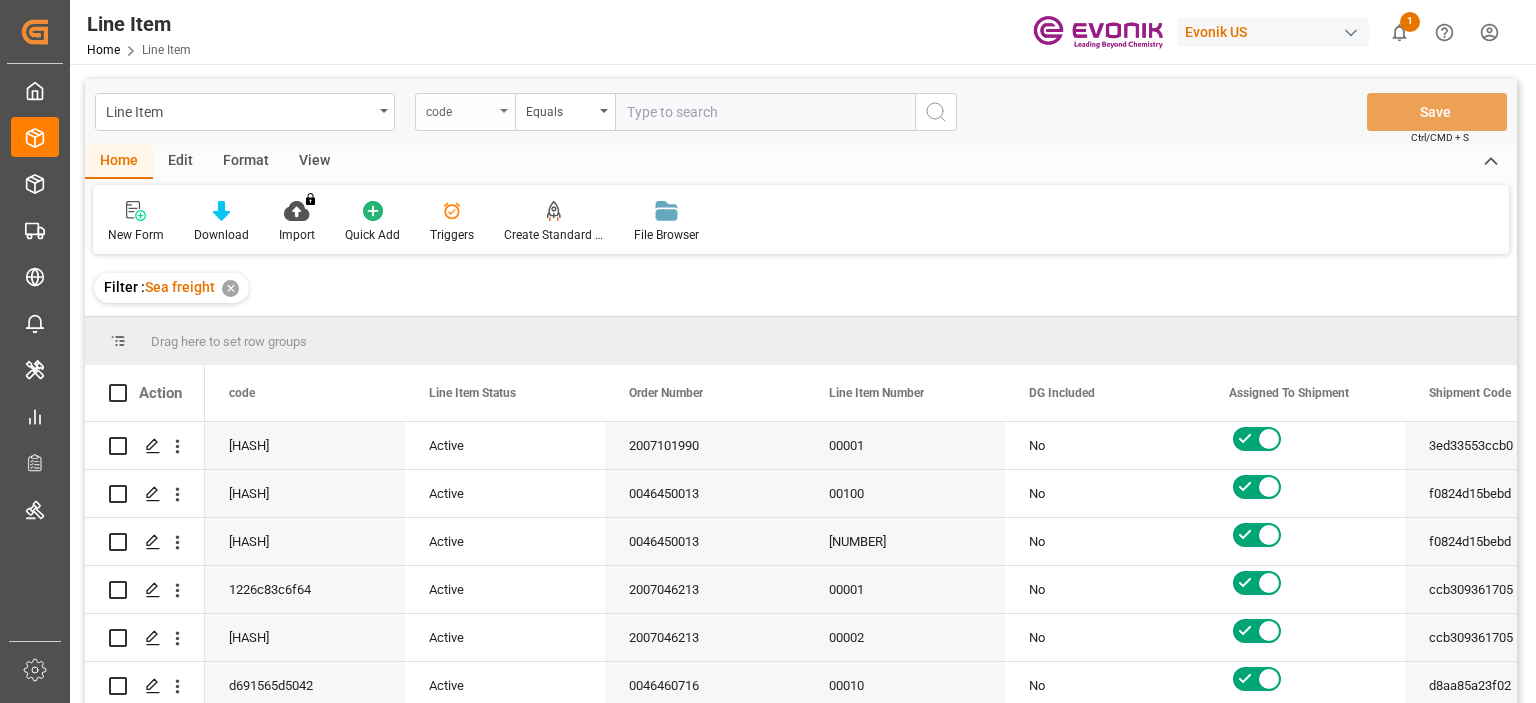 click on "code" at bounding box center (465, 112) 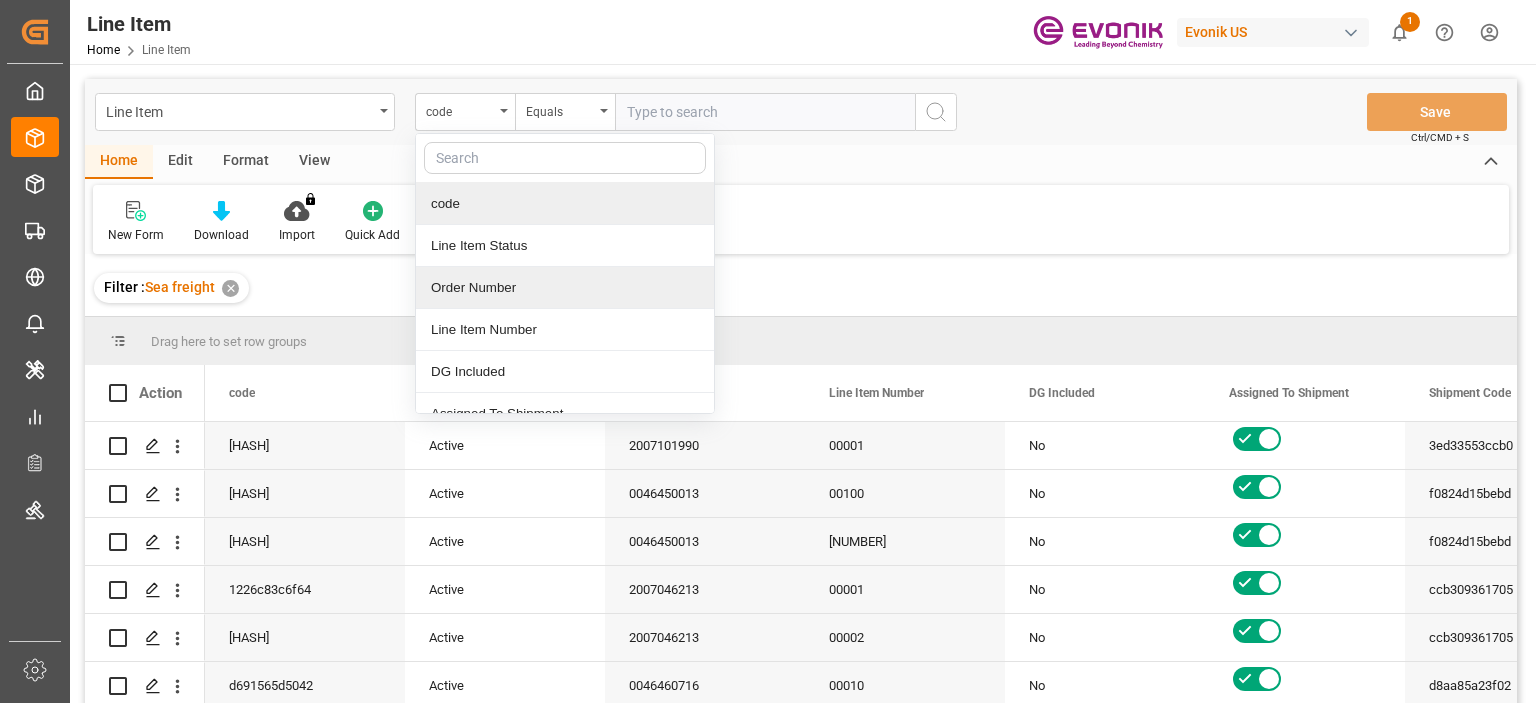 click on "Order Number" at bounding box center [565, 288] 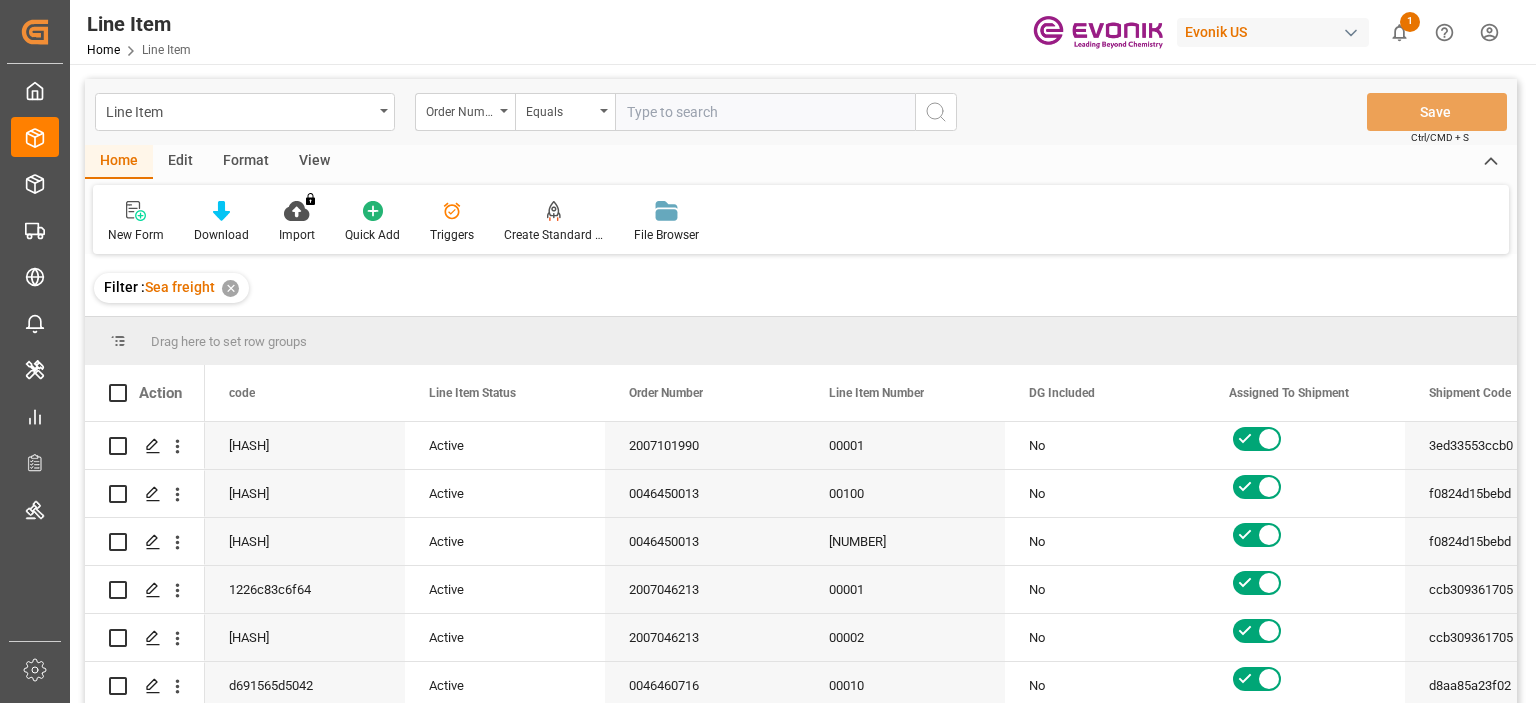 click at bounding box center (765, 112) 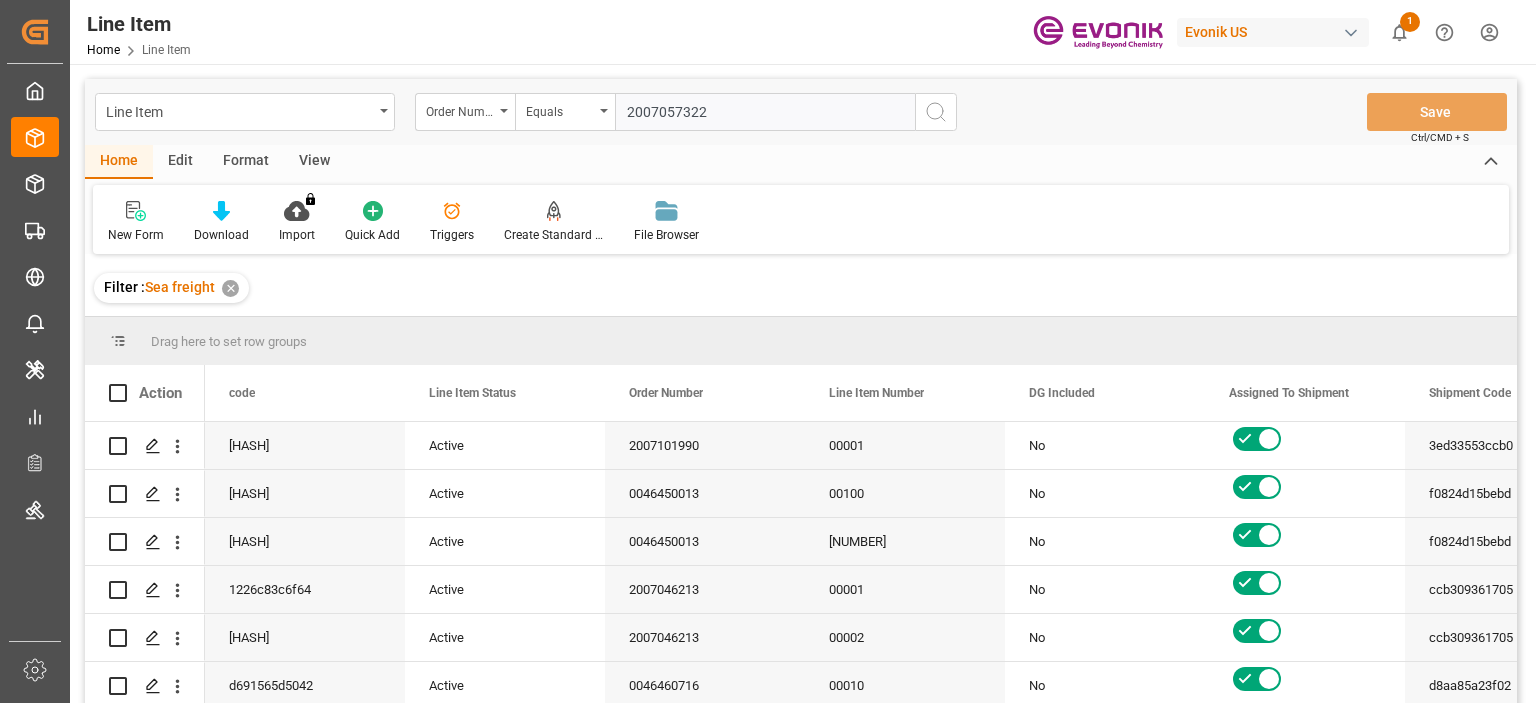 type 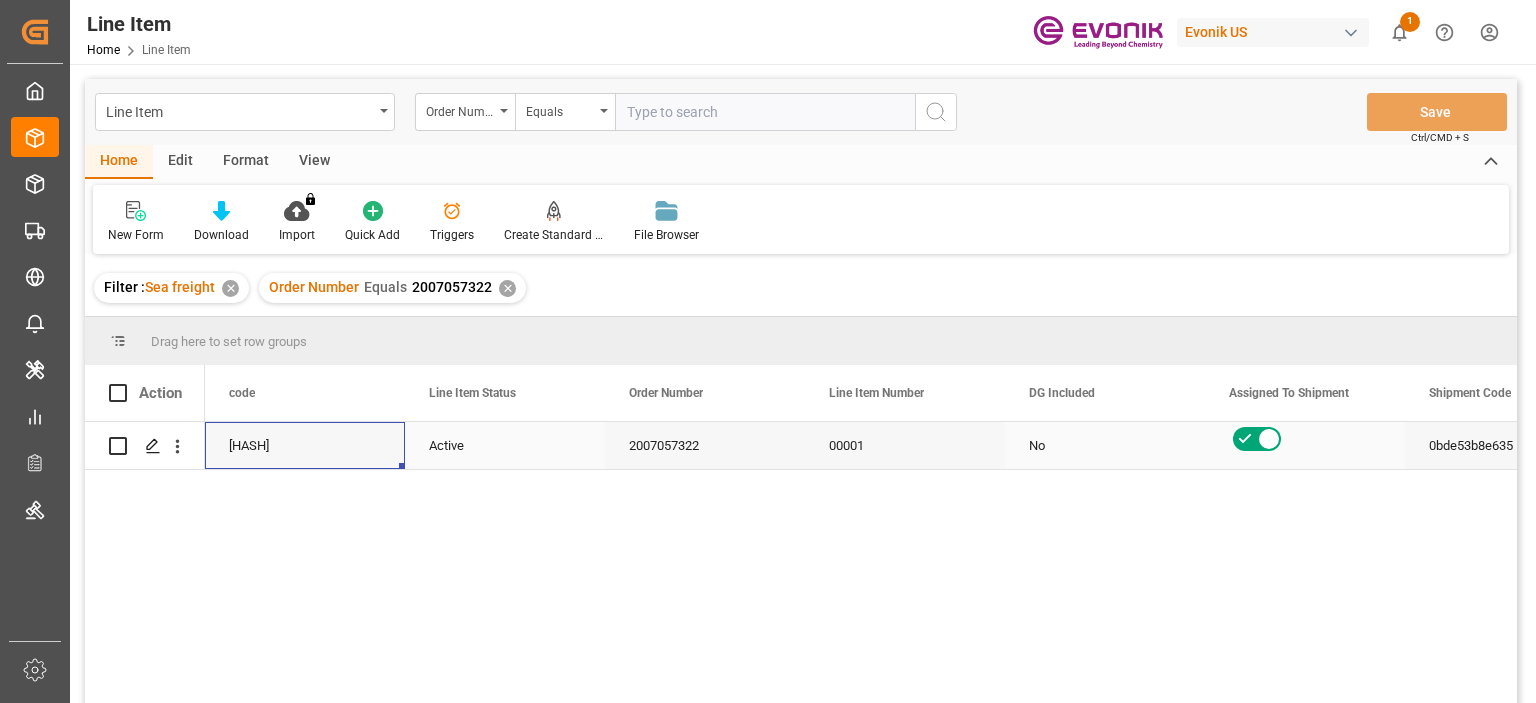 click on "00741d9efd64" at bounding box center [305, 445] 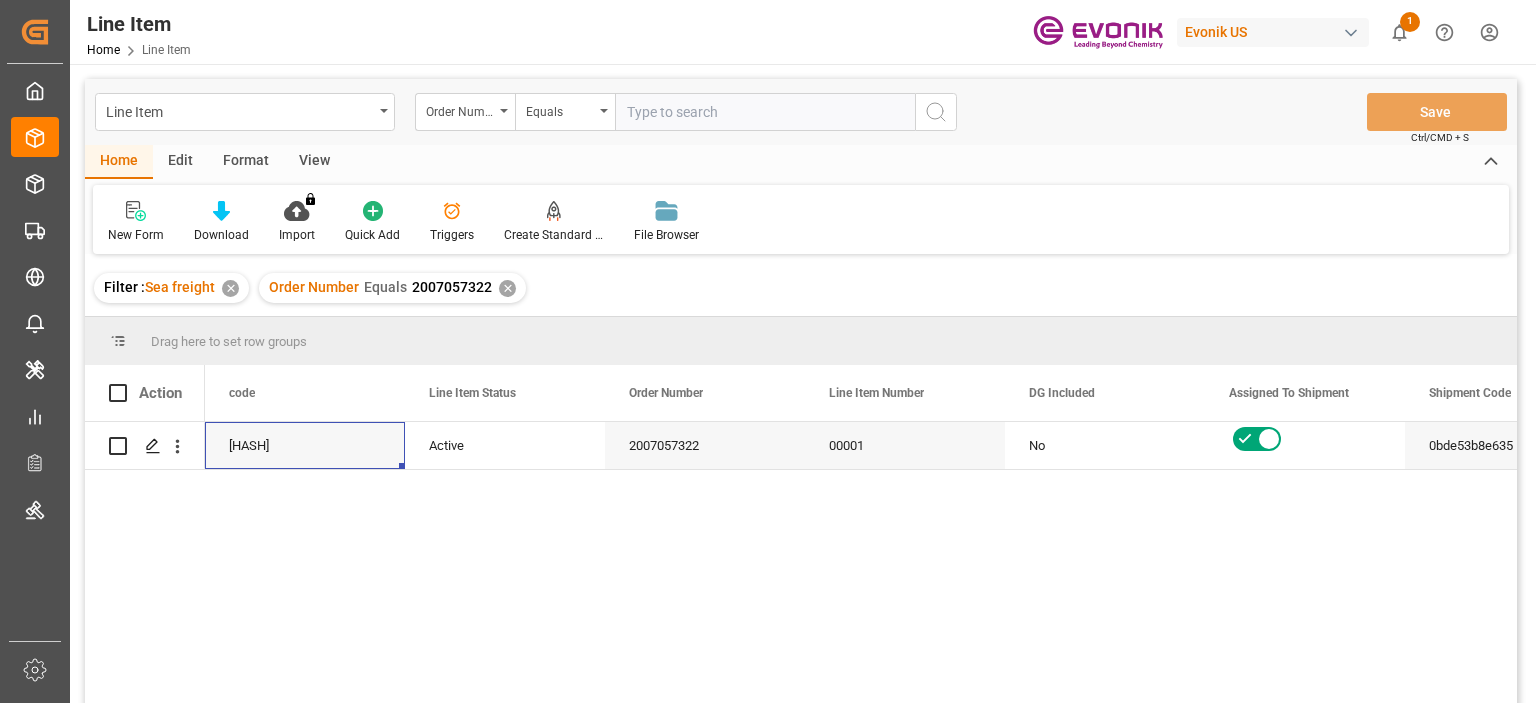 click on "View" at bounding box center (314, 162) 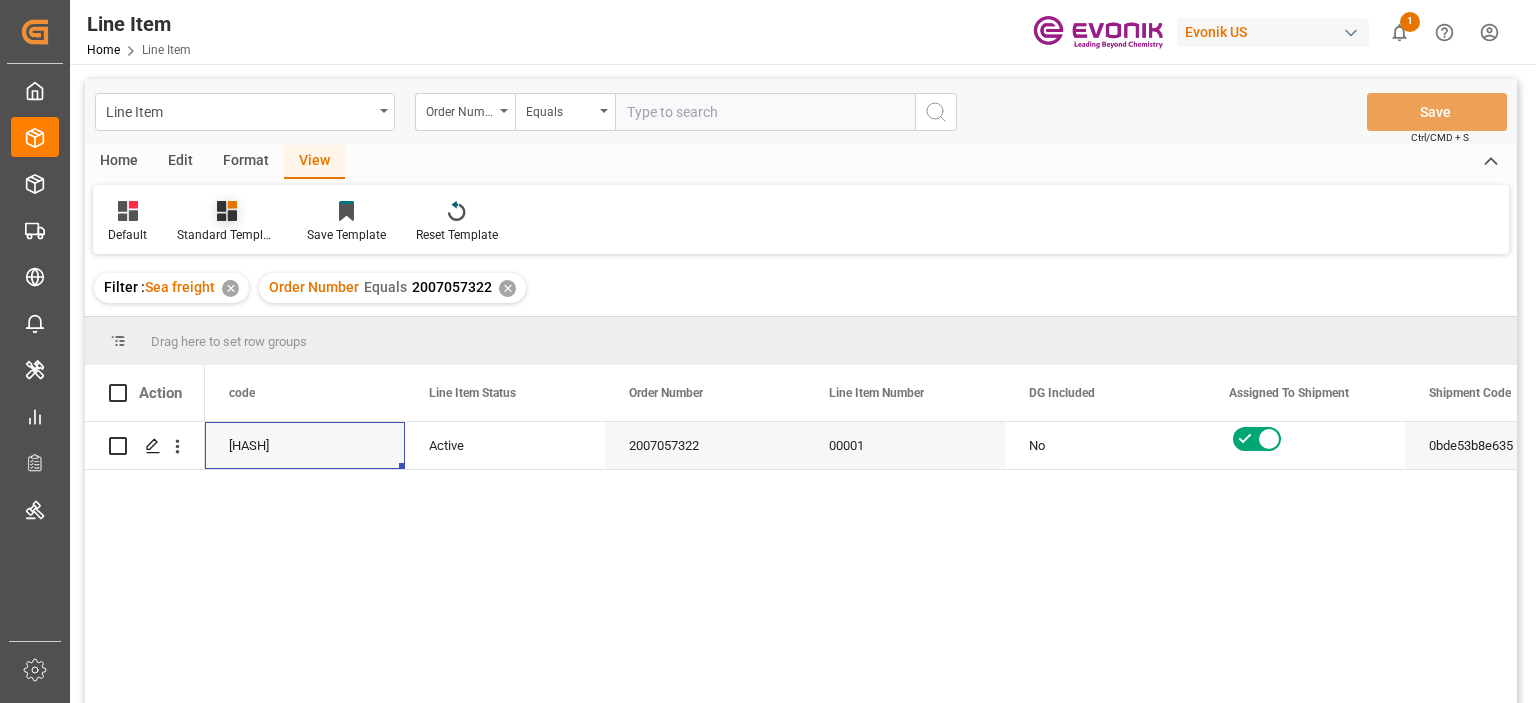 click 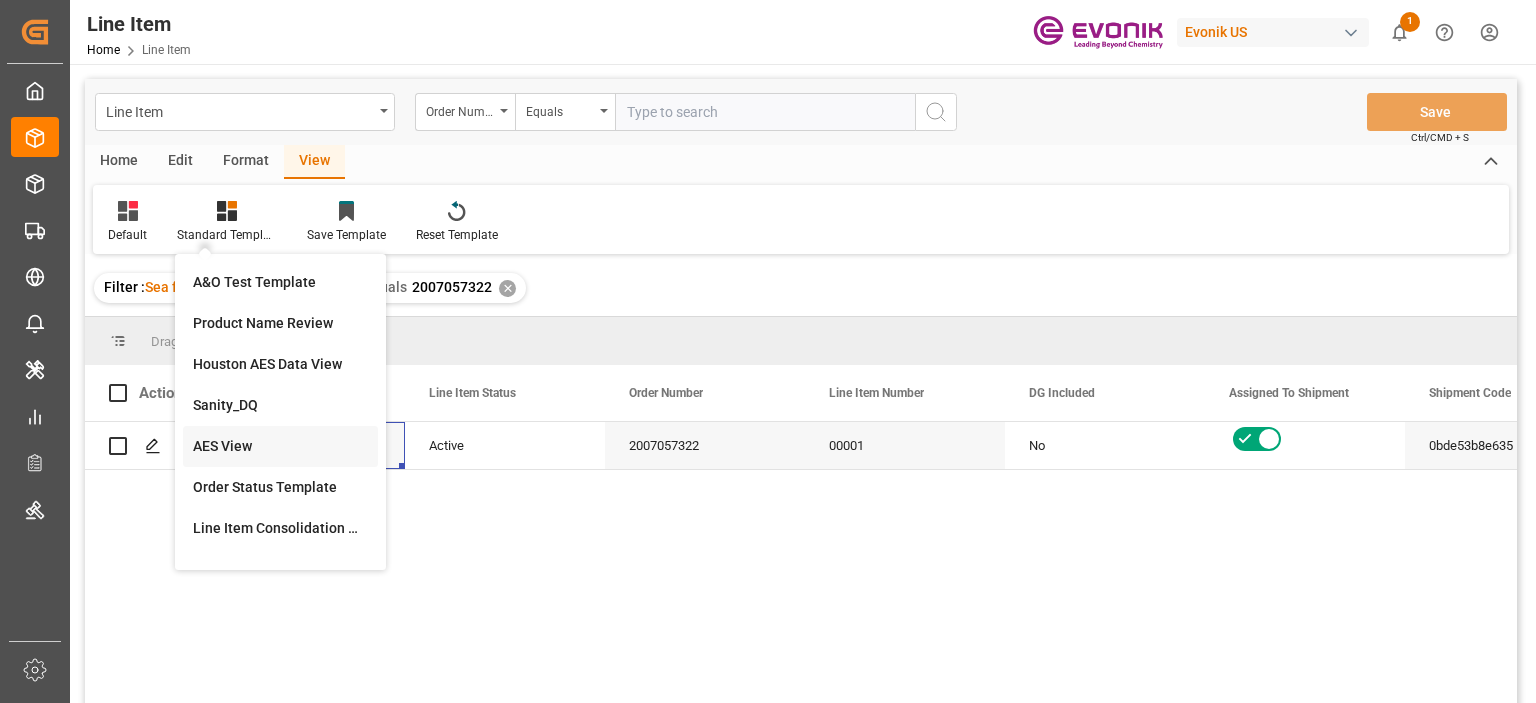 click on "AES View" at bounding box center (280, 446) 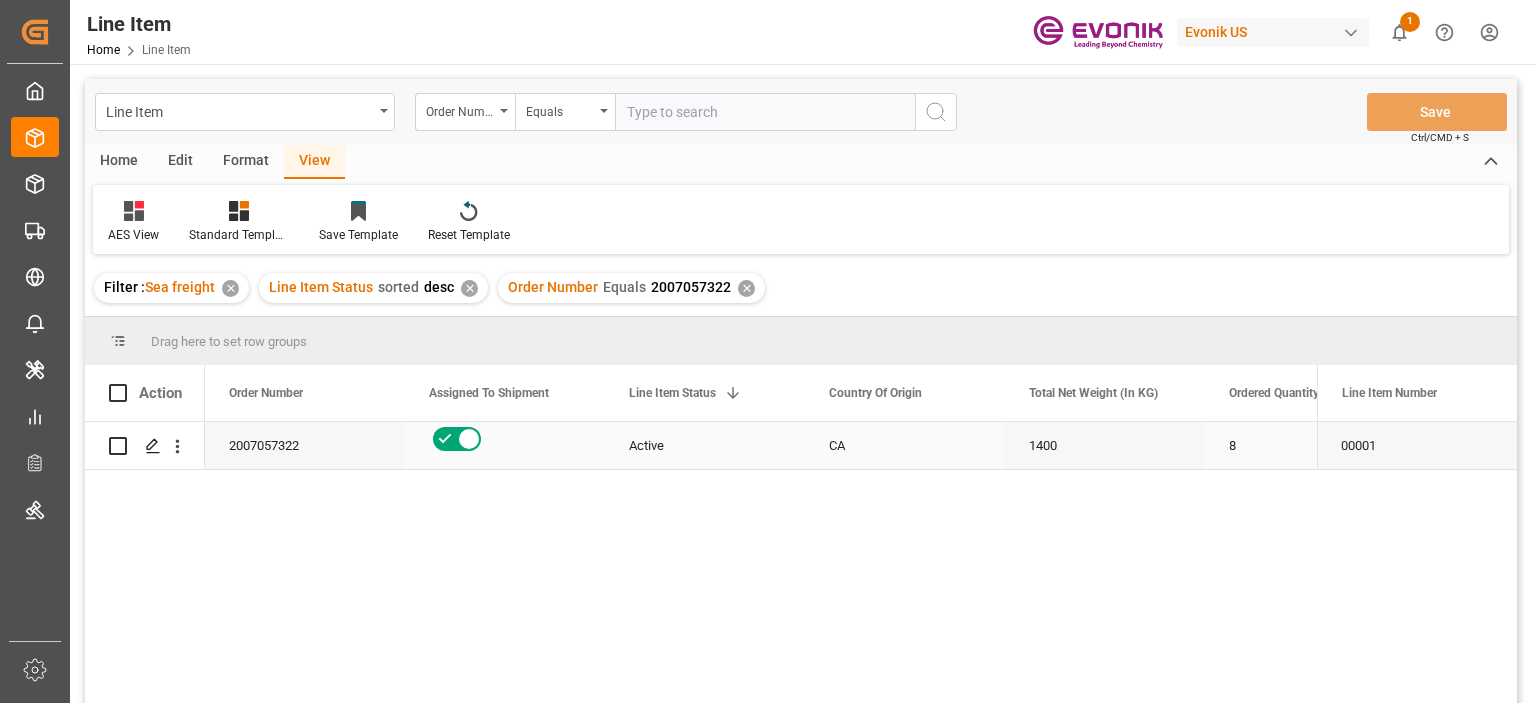 click on "2007057322" at bounding box center [305, 445] 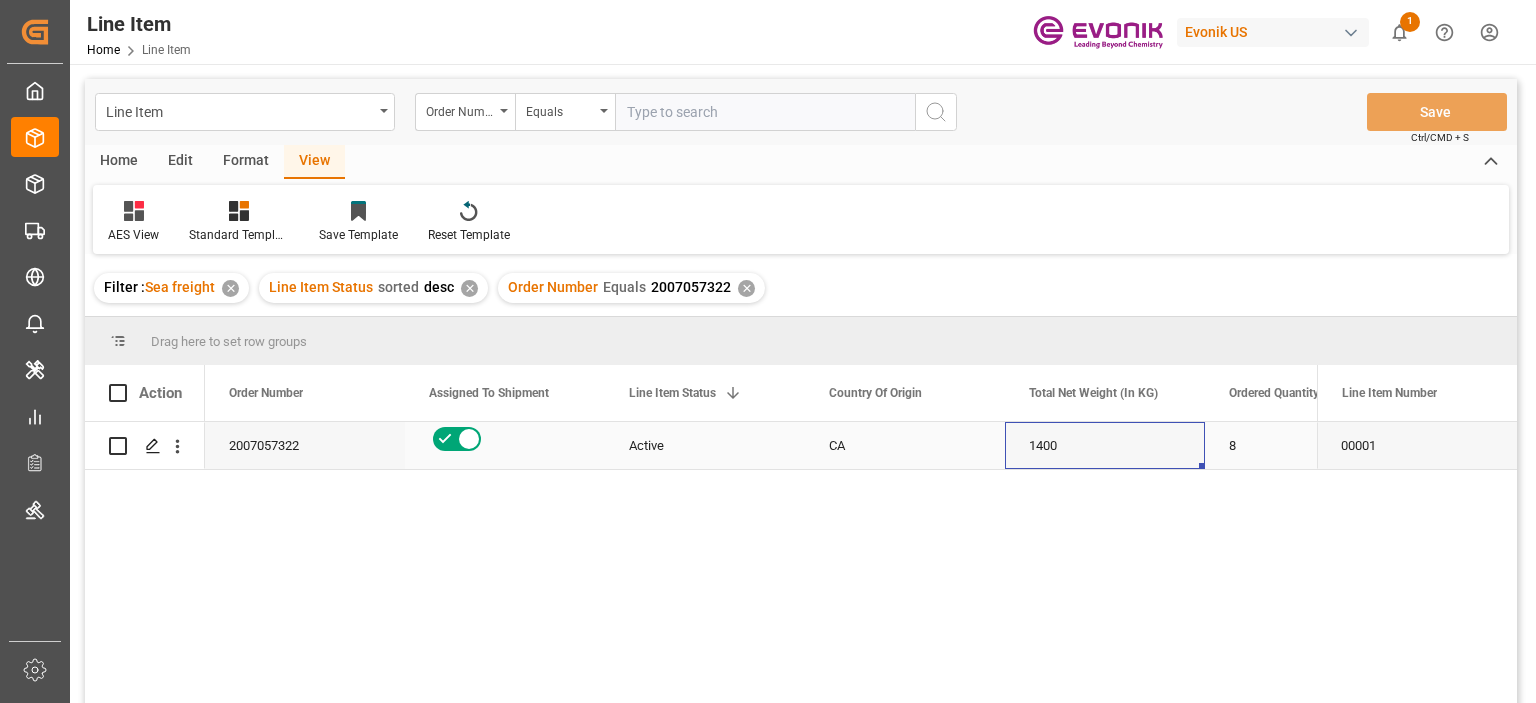 scroll, scrollTop: 0, scrollLeft: 94, axis: horizontal 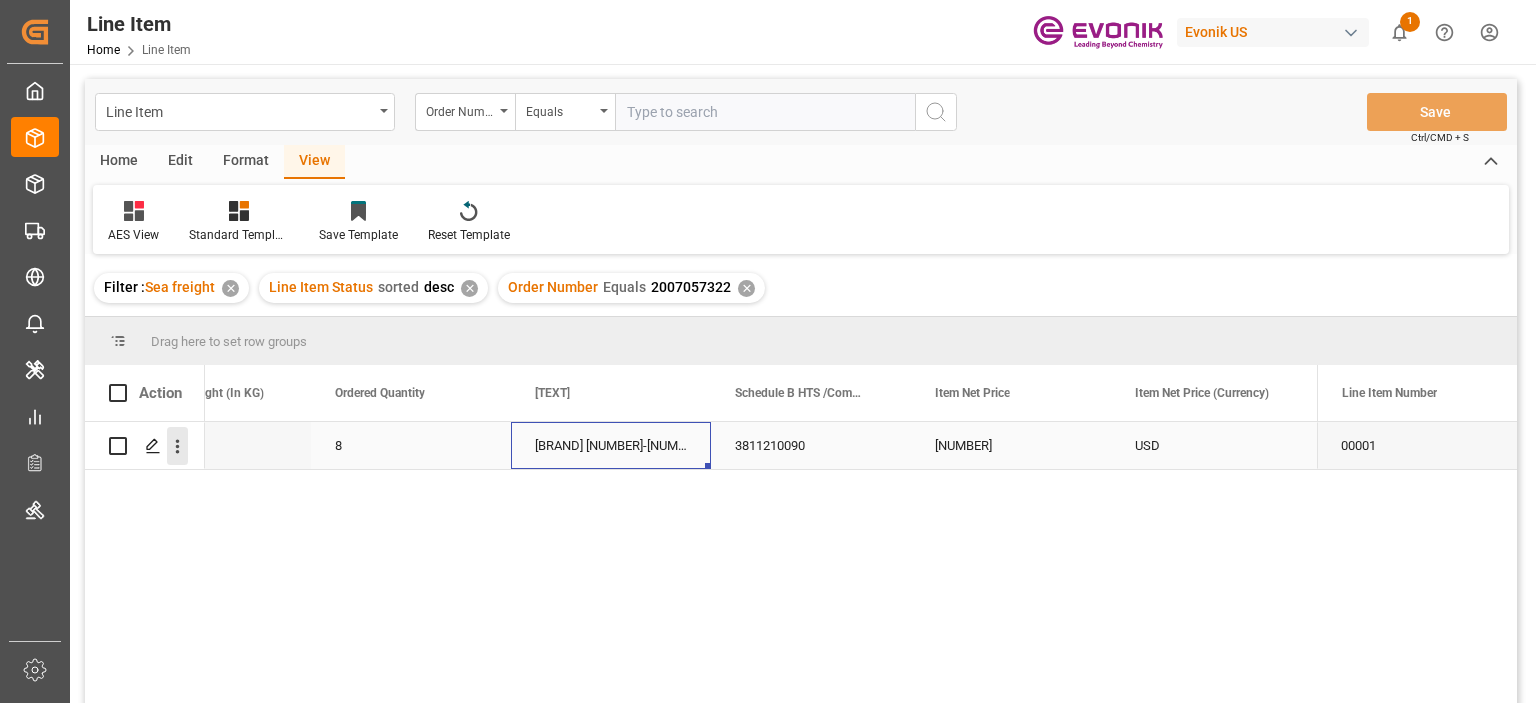 click 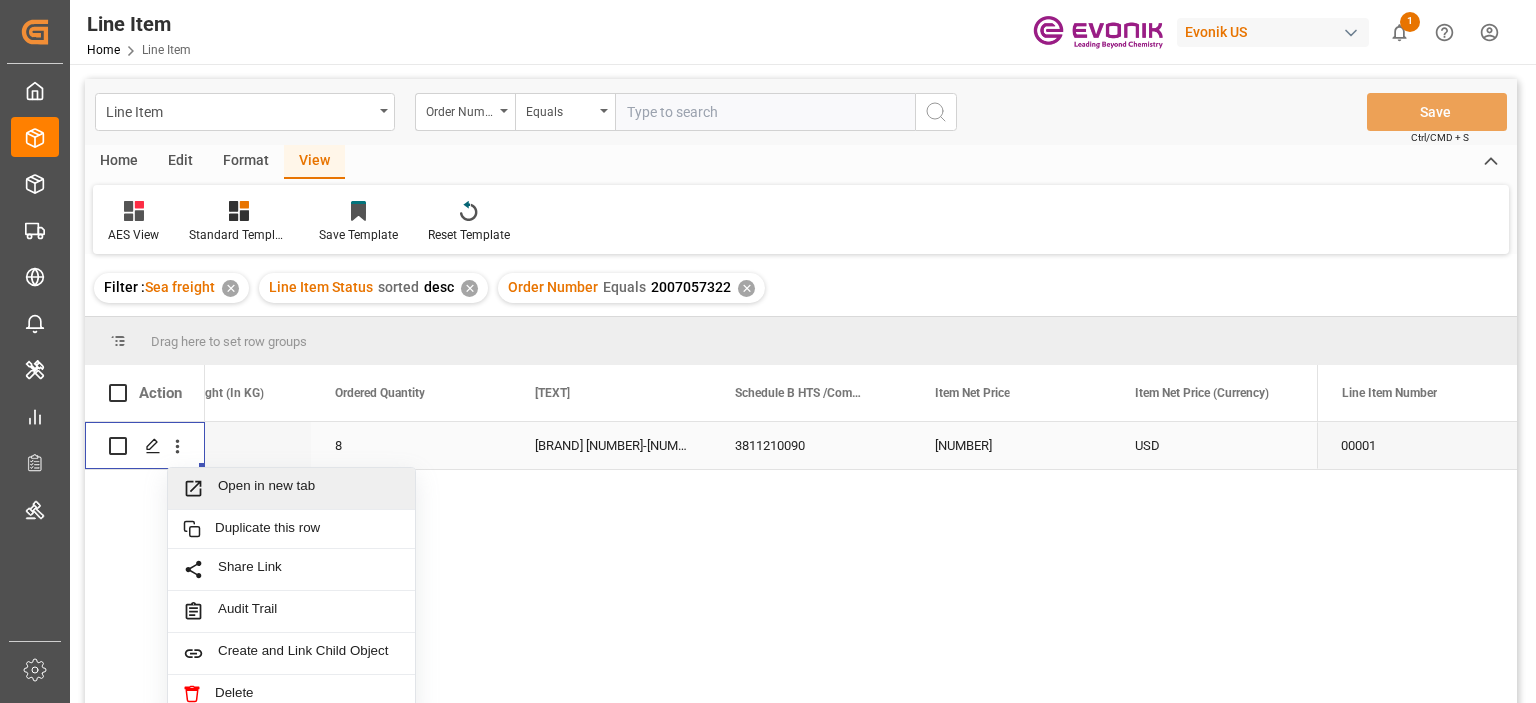 click on "Open in new tab" at bounding box center (309, 488) 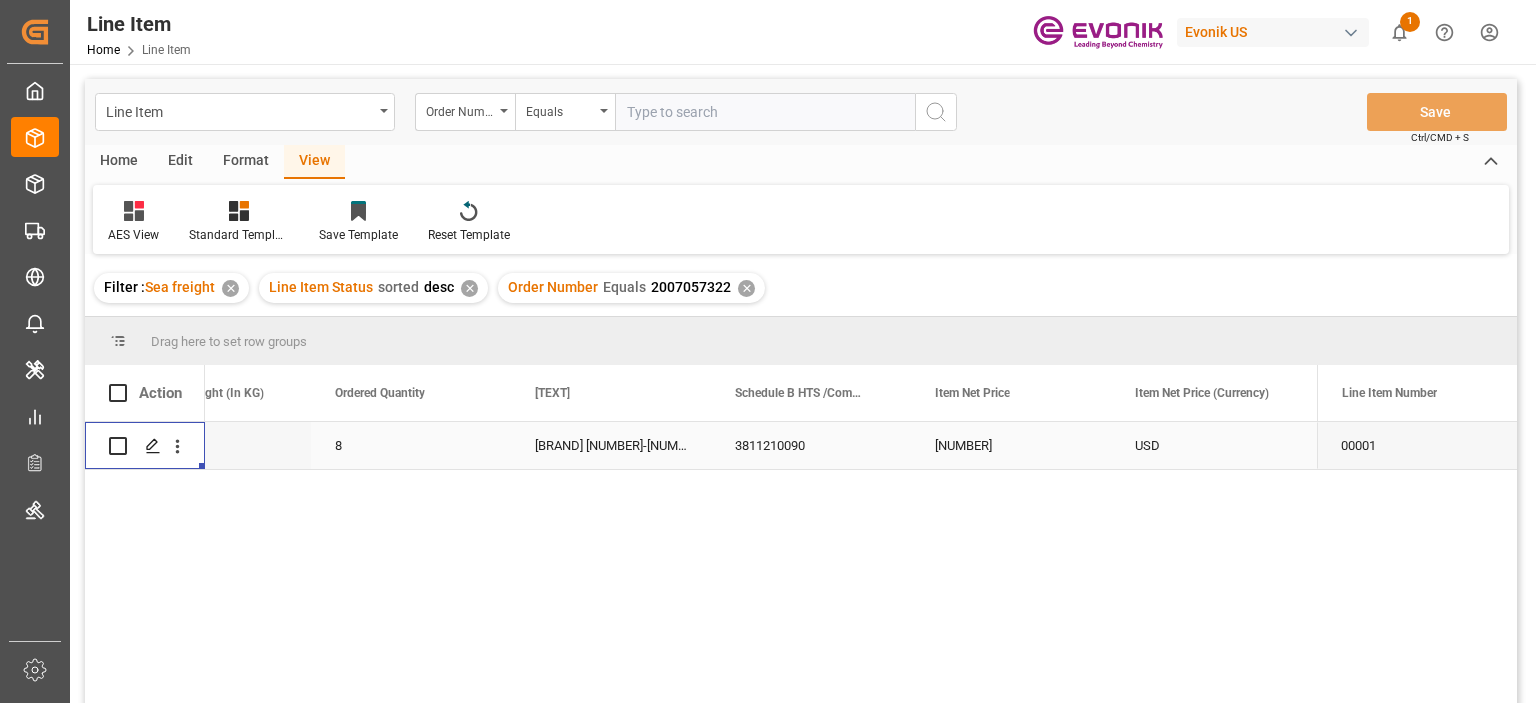 click on "1400" at bounding box center (211, 445) 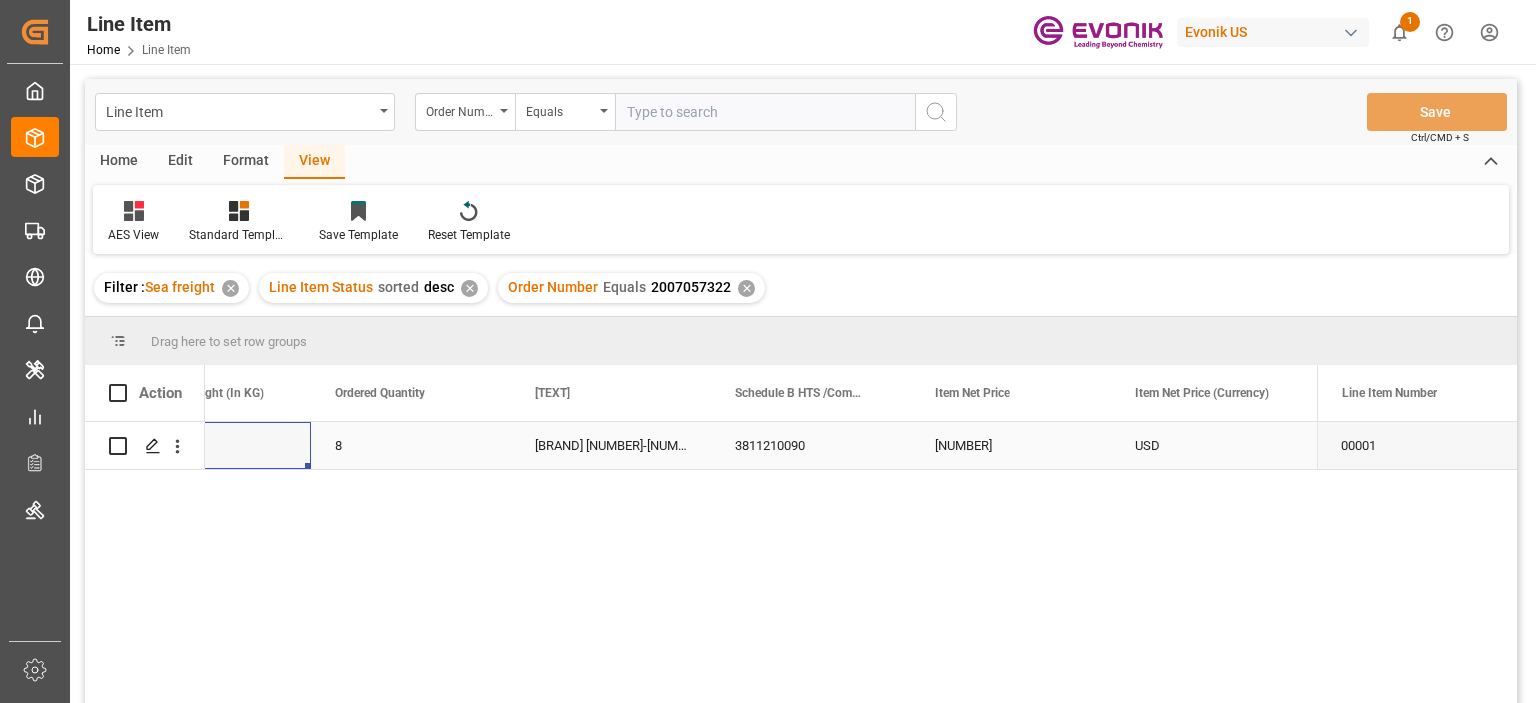 scroll, scrollTop: 0, scrollLeft: 600, axis: horizontal 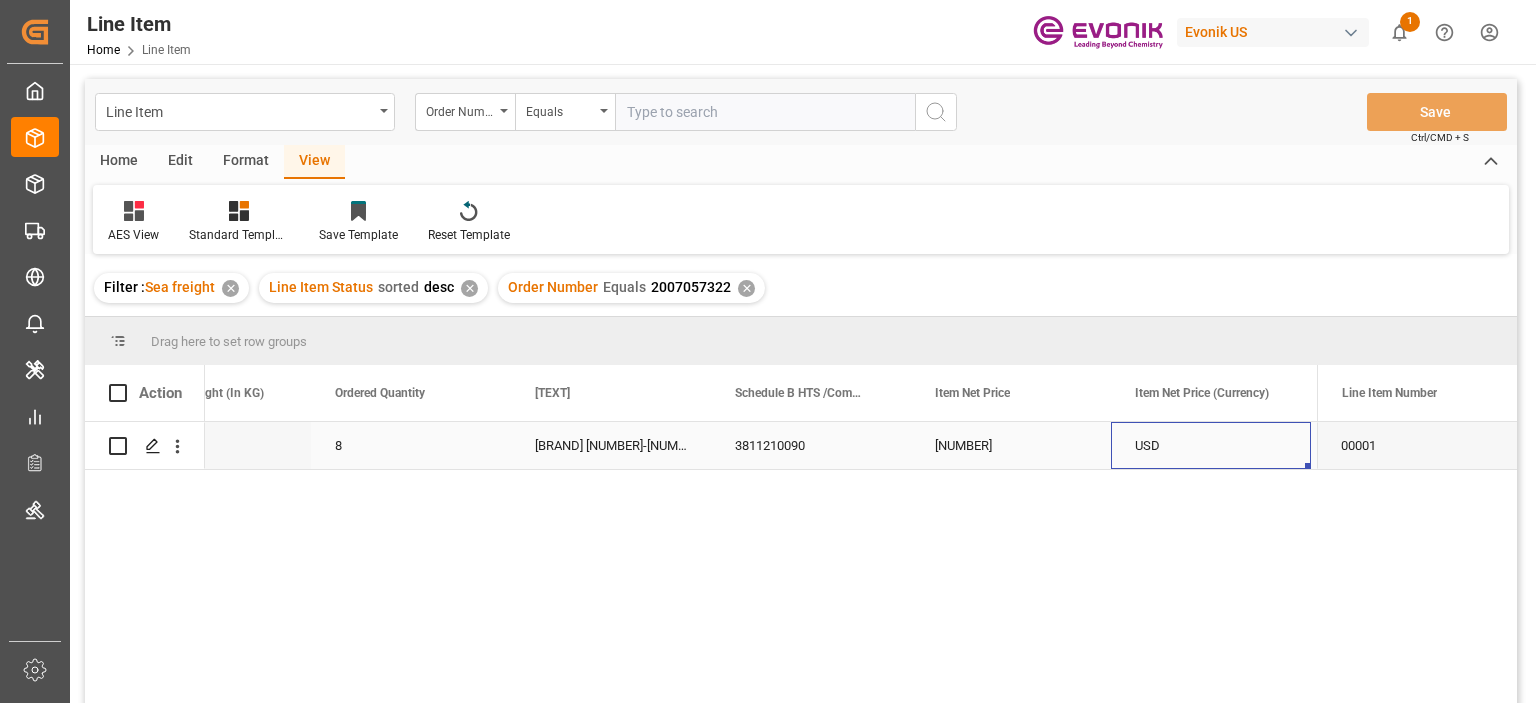 click on "1400" at bounding box center [211, 445] 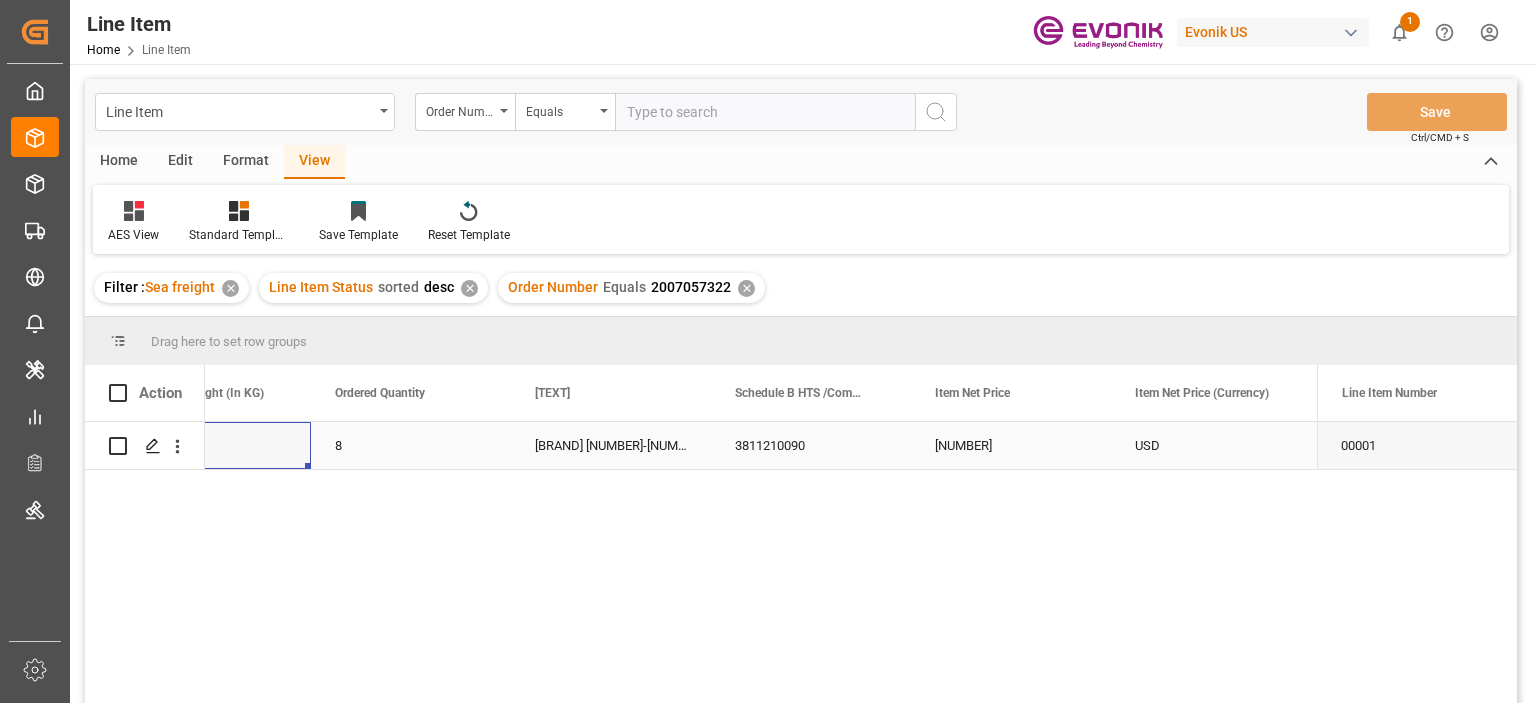 scroll, scrollTop: 0, scrollLeft: 600, axis: horizontal 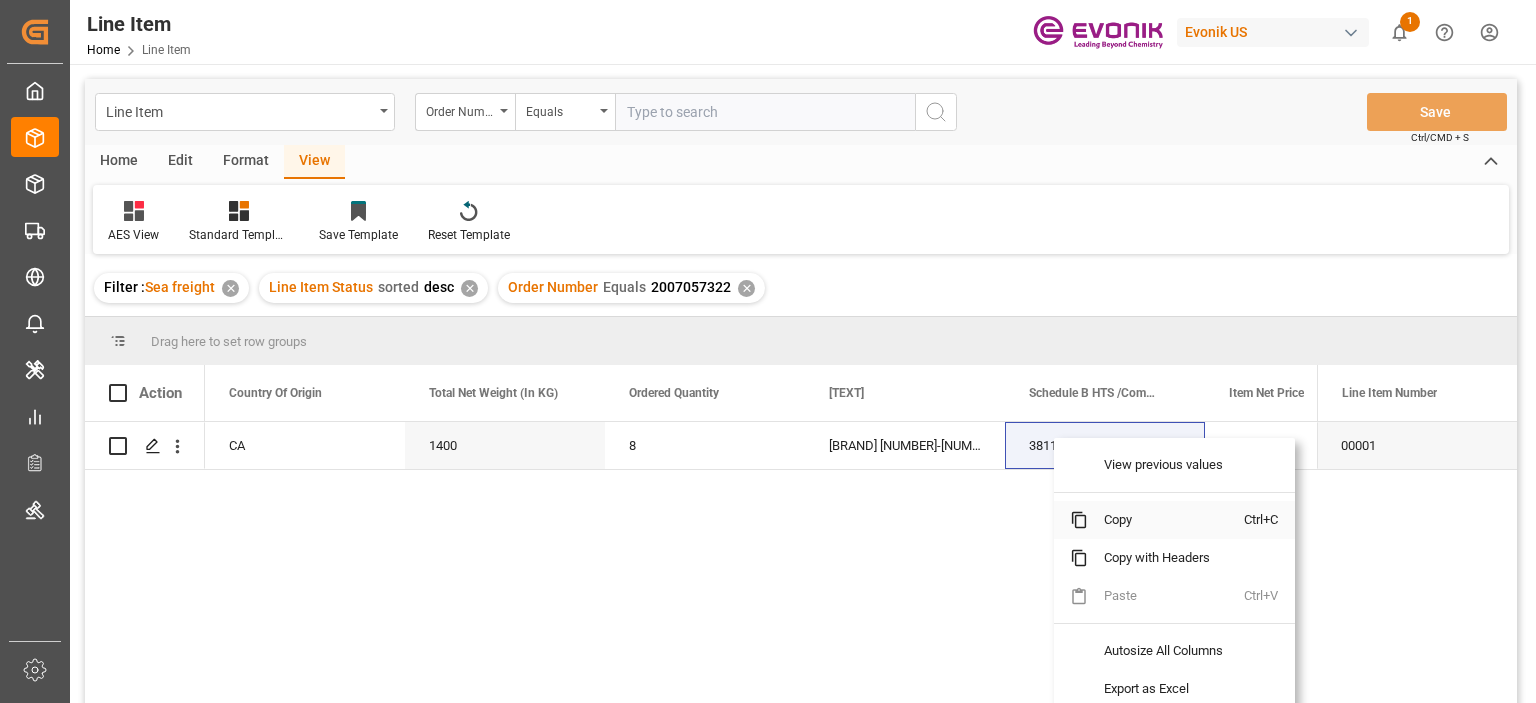 click on "Copy" at bounding box center [1166, 520] 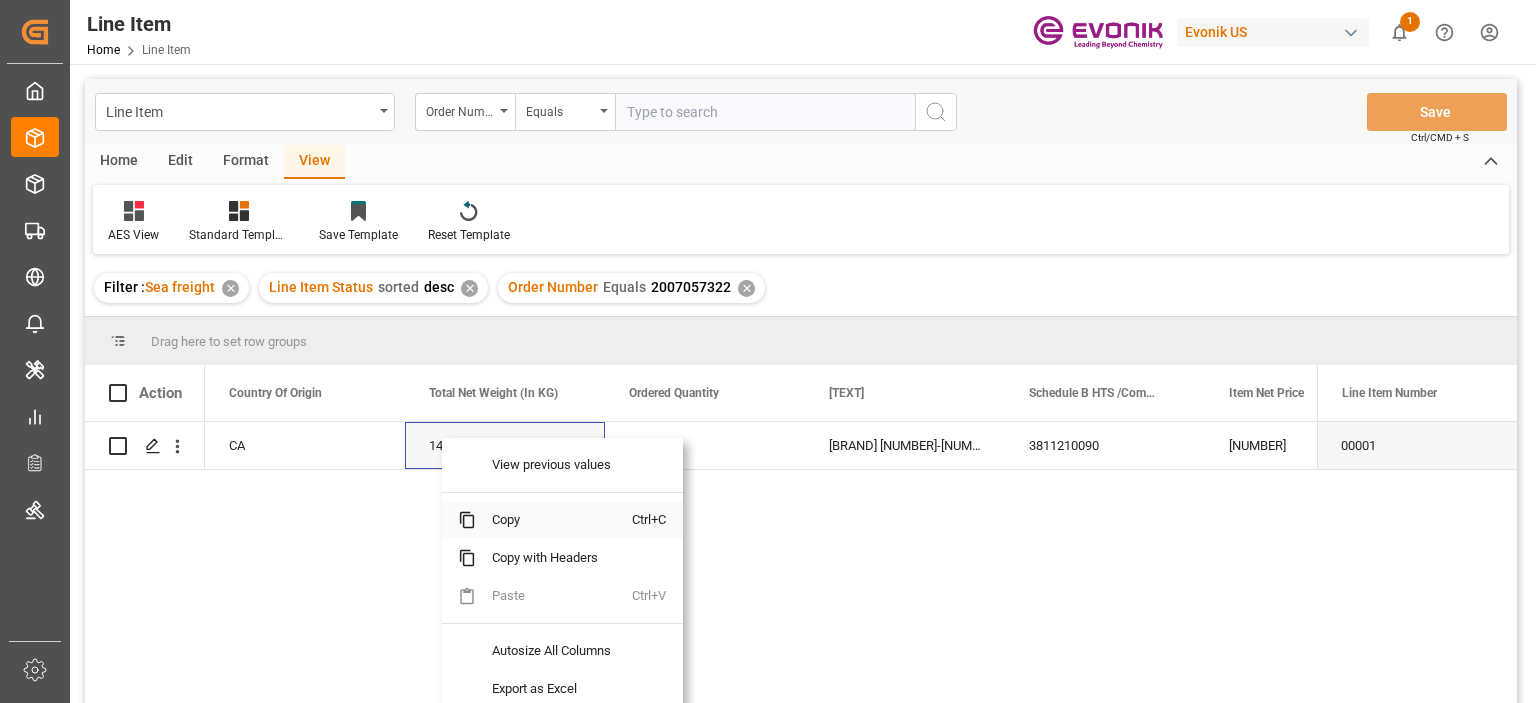 click on "Copy" at bounding box center (554, 520) 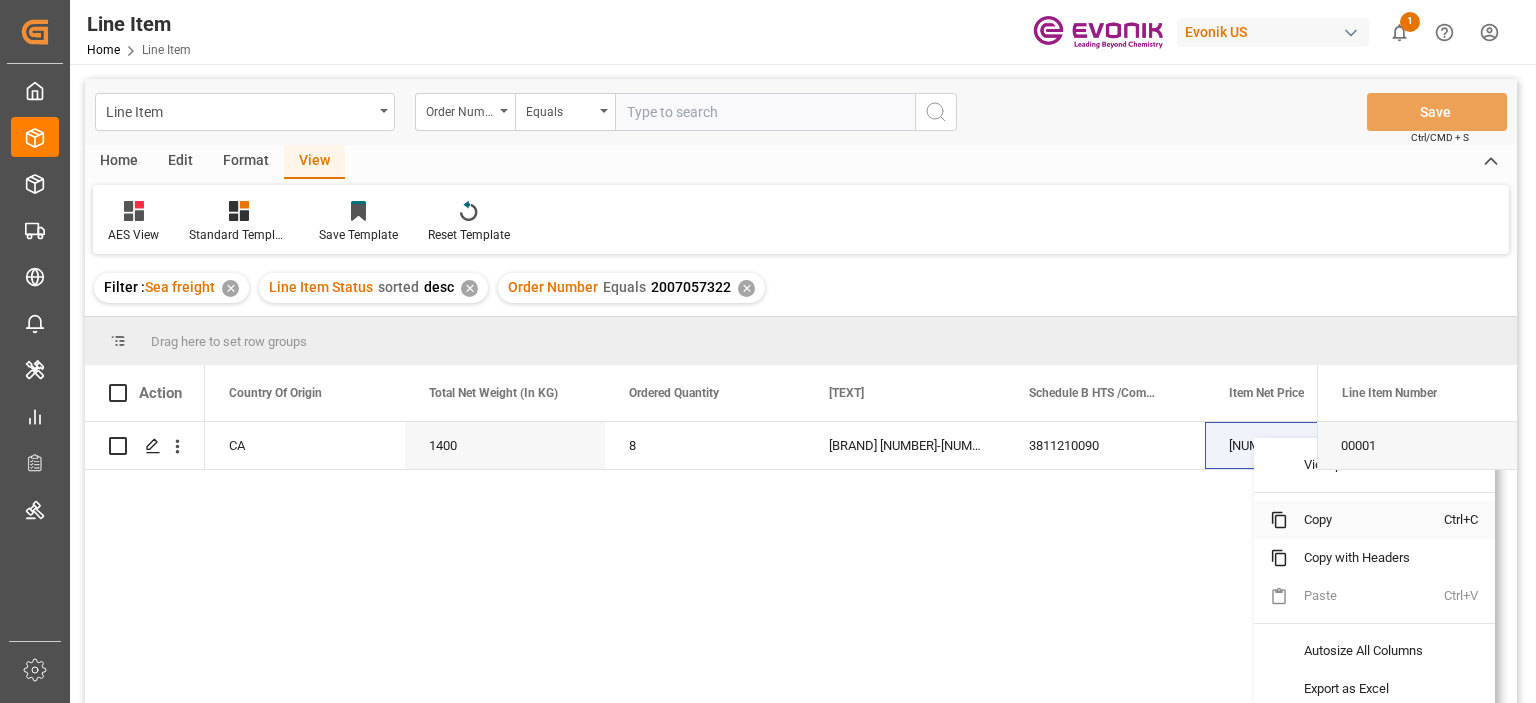 click on "Copy" at bounding box center (1366, 520) 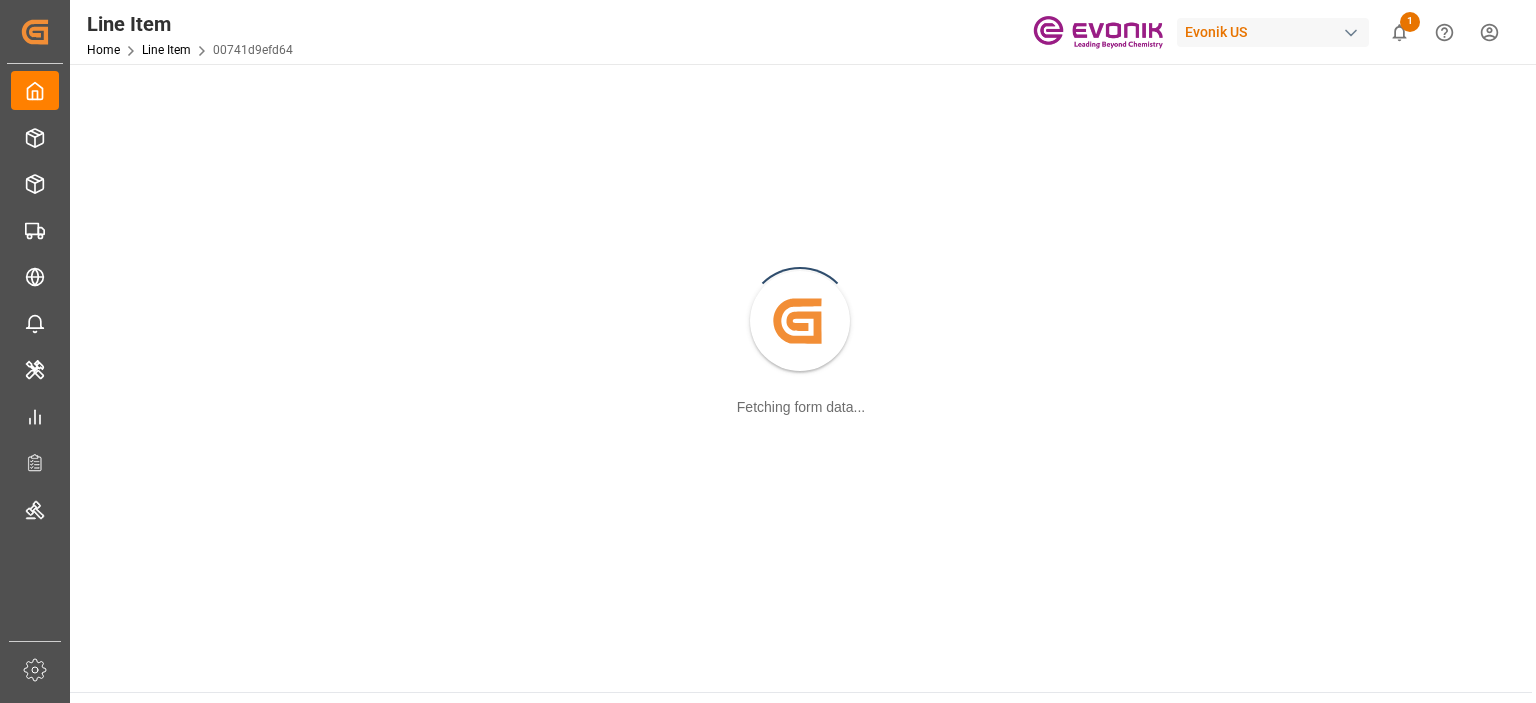 scroll, scrollTop: 0, scrollLeft: 0, axis: both 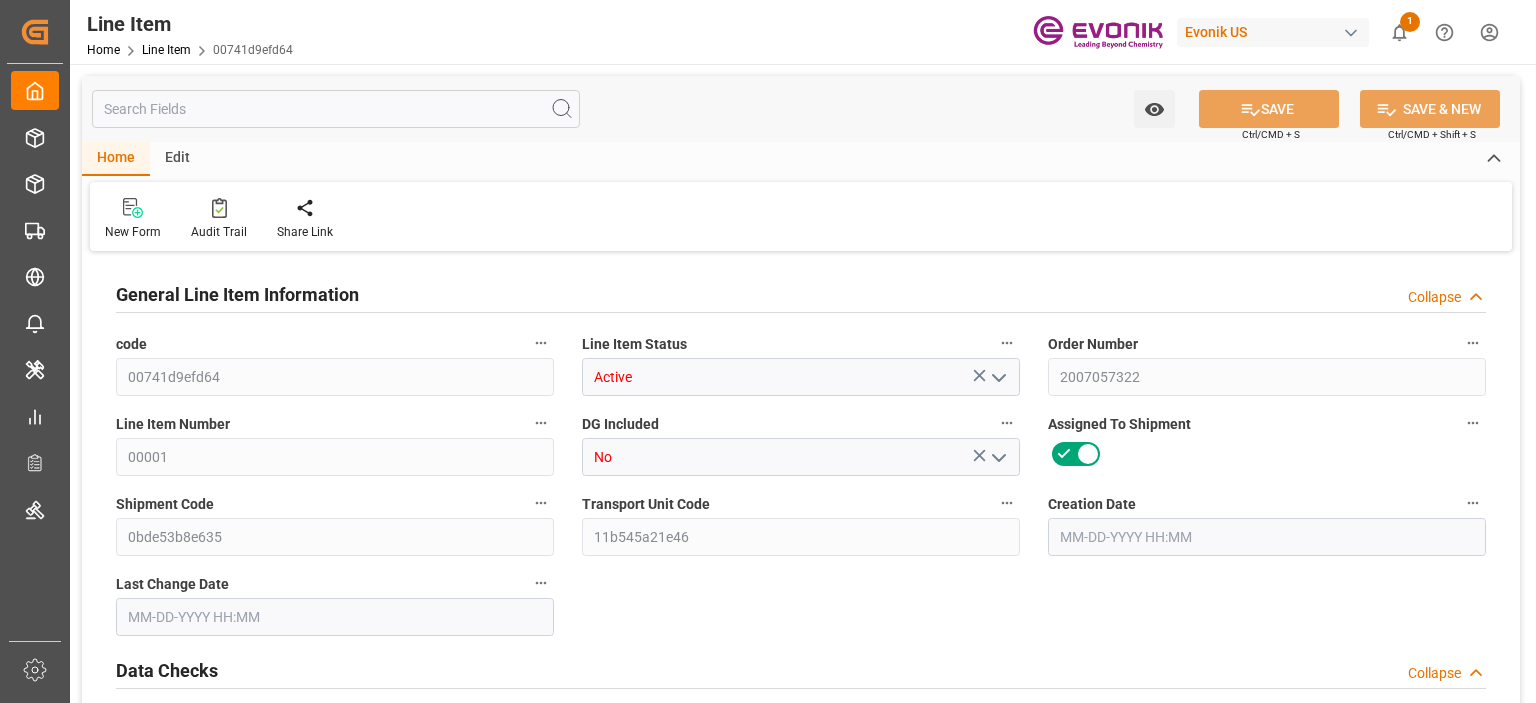 type on "2" 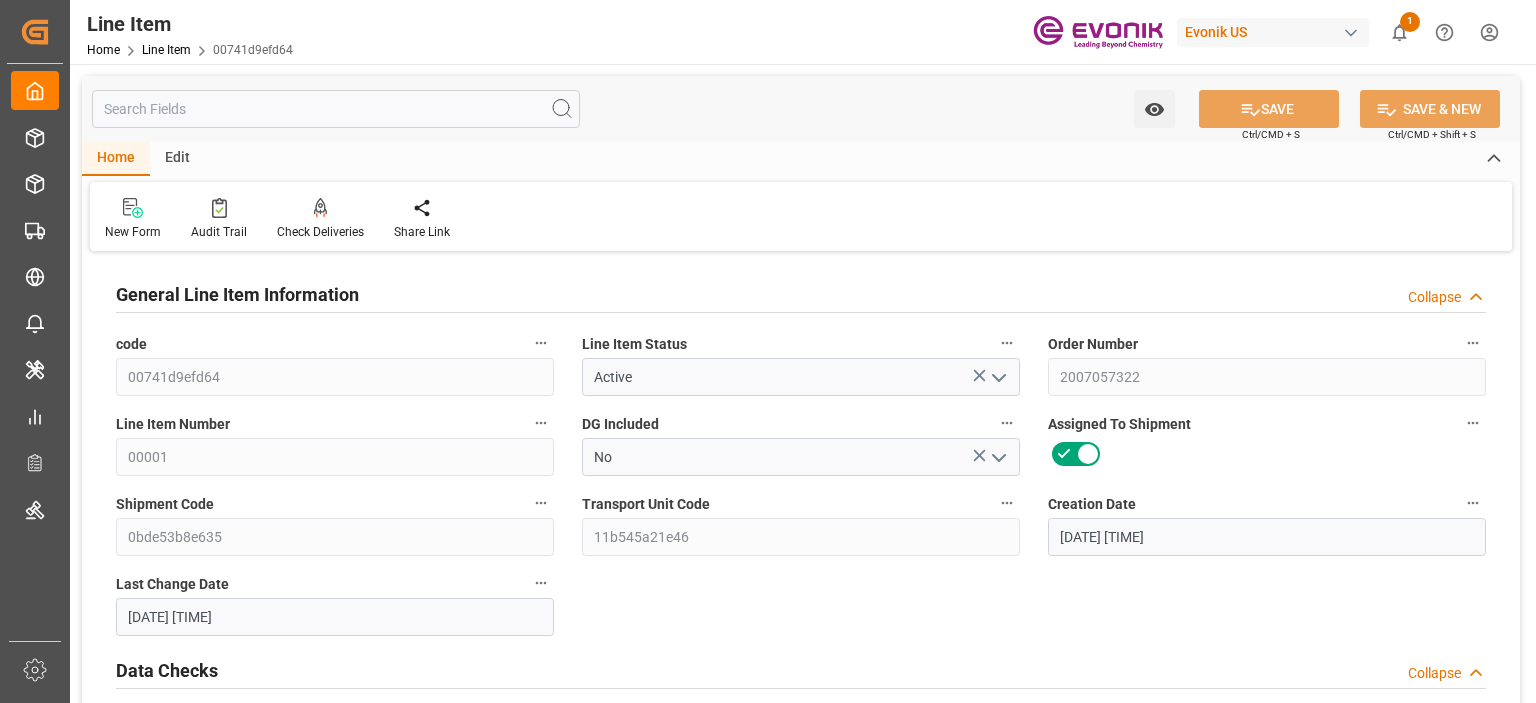 type on "[DATE] [TIME]" 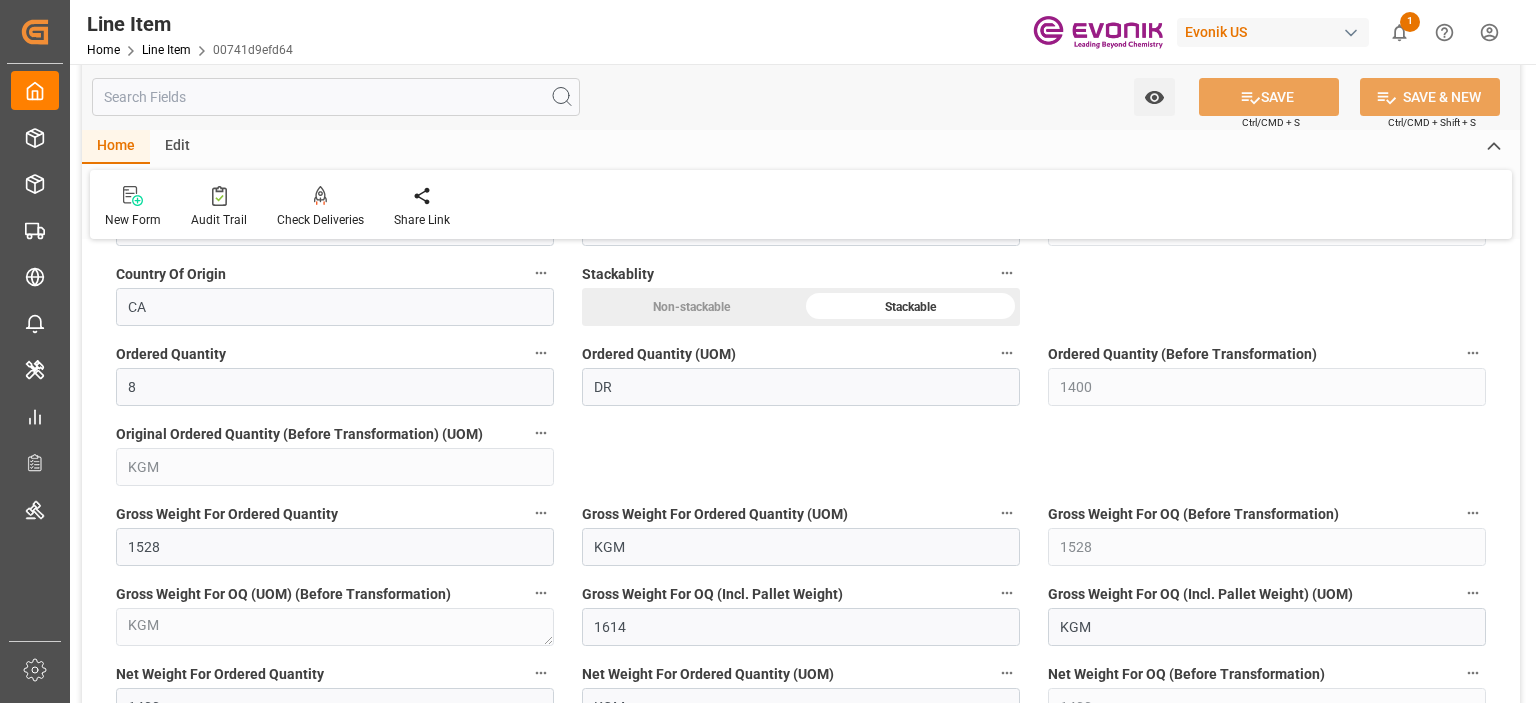 scroll, scrollTop: 1100, scrollLeft: 0, axis: vertical 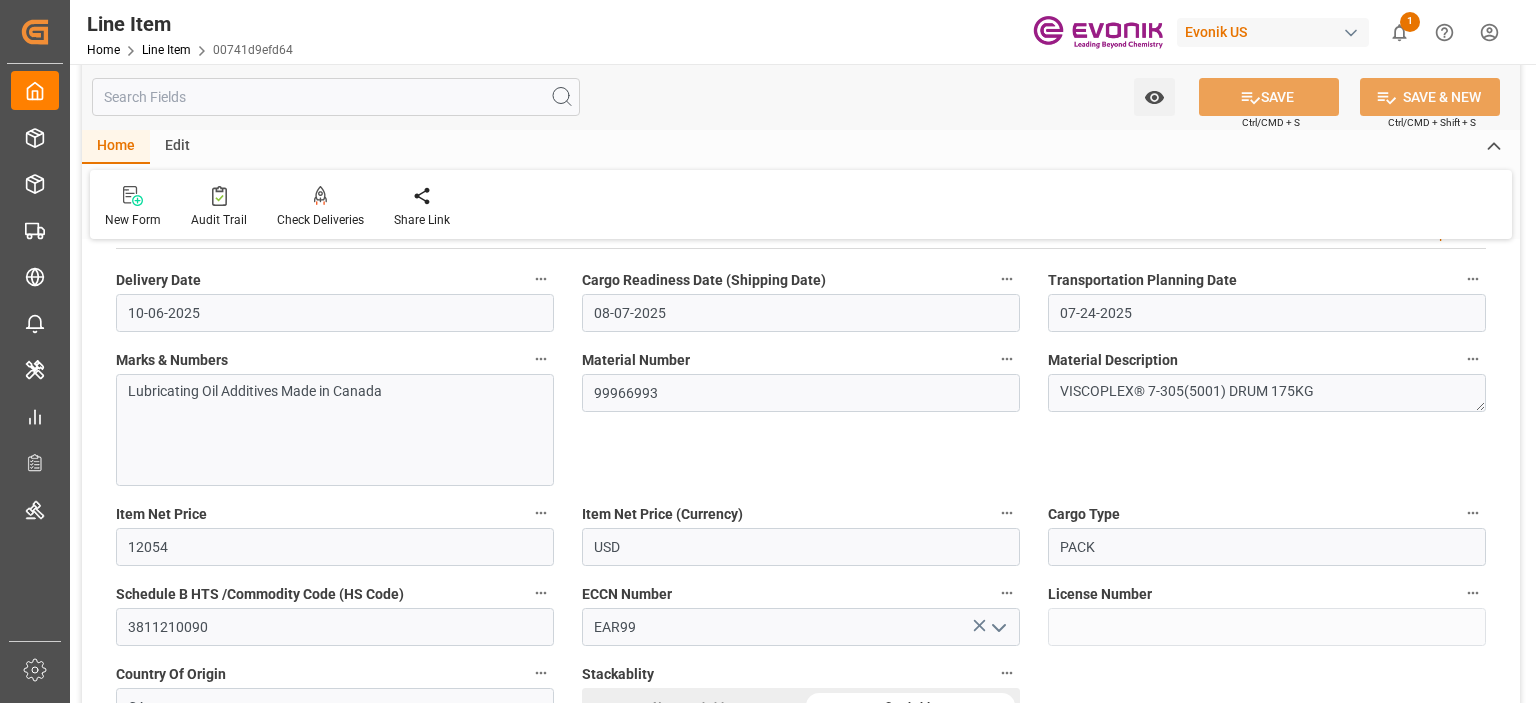 click at bounding box center (336, 97) 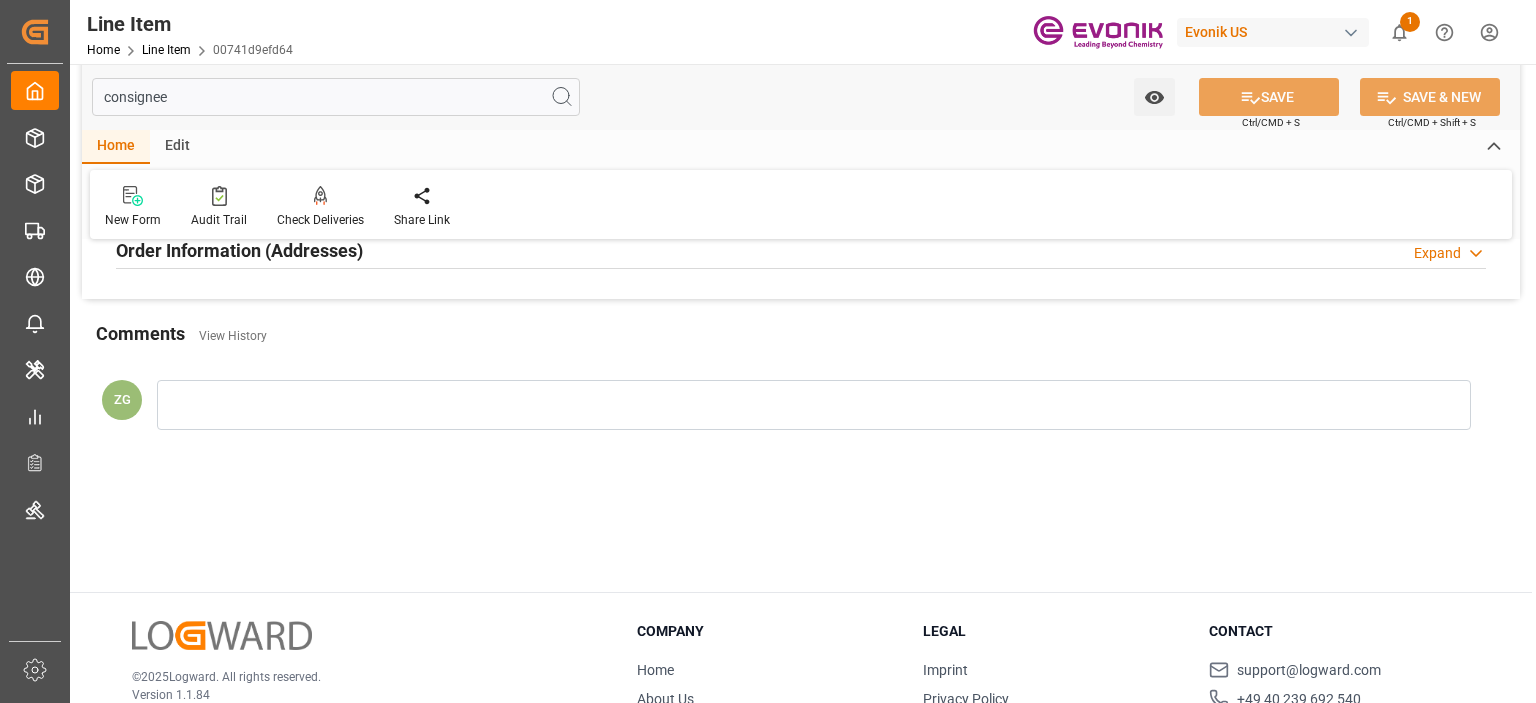 scroll, scrollTop: 0, scrollLeft: 0, axis: both 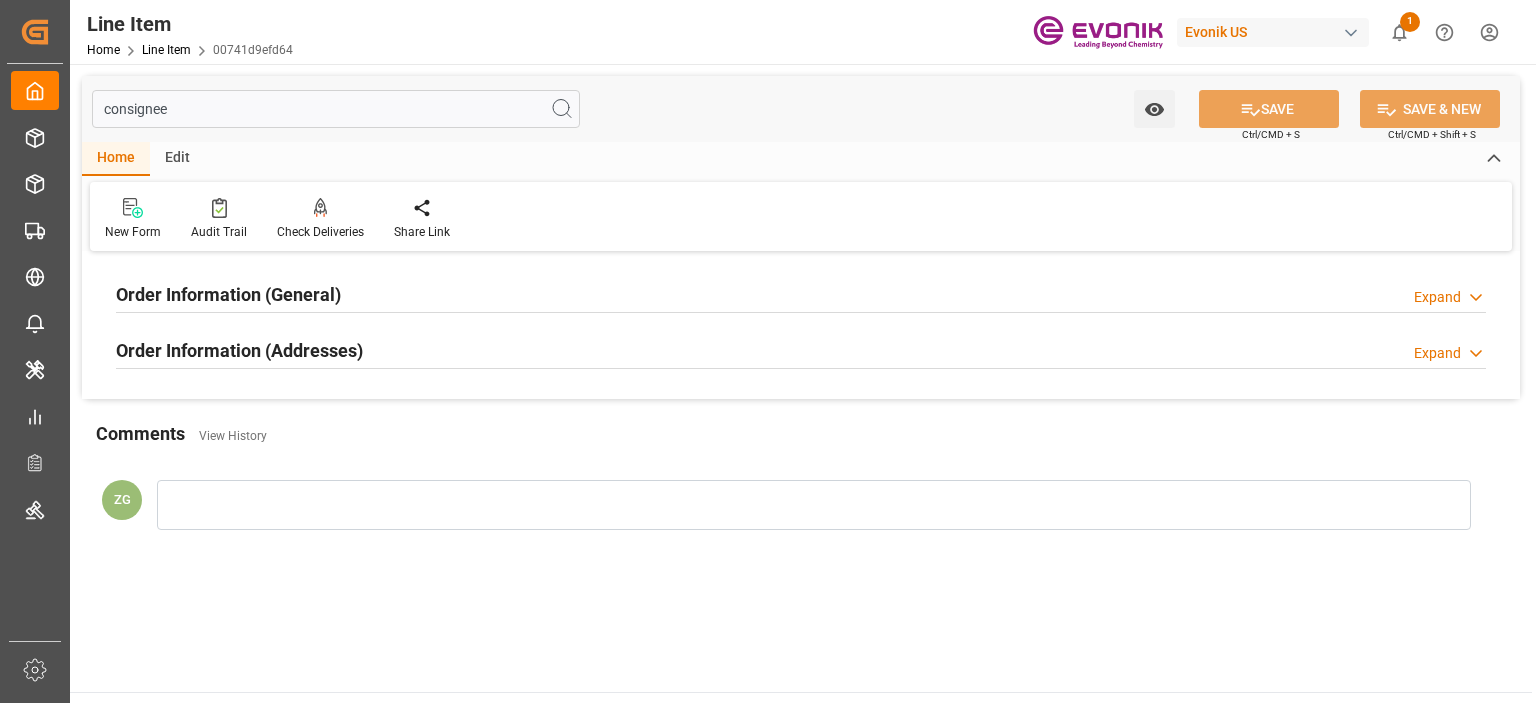 type on "consignee" 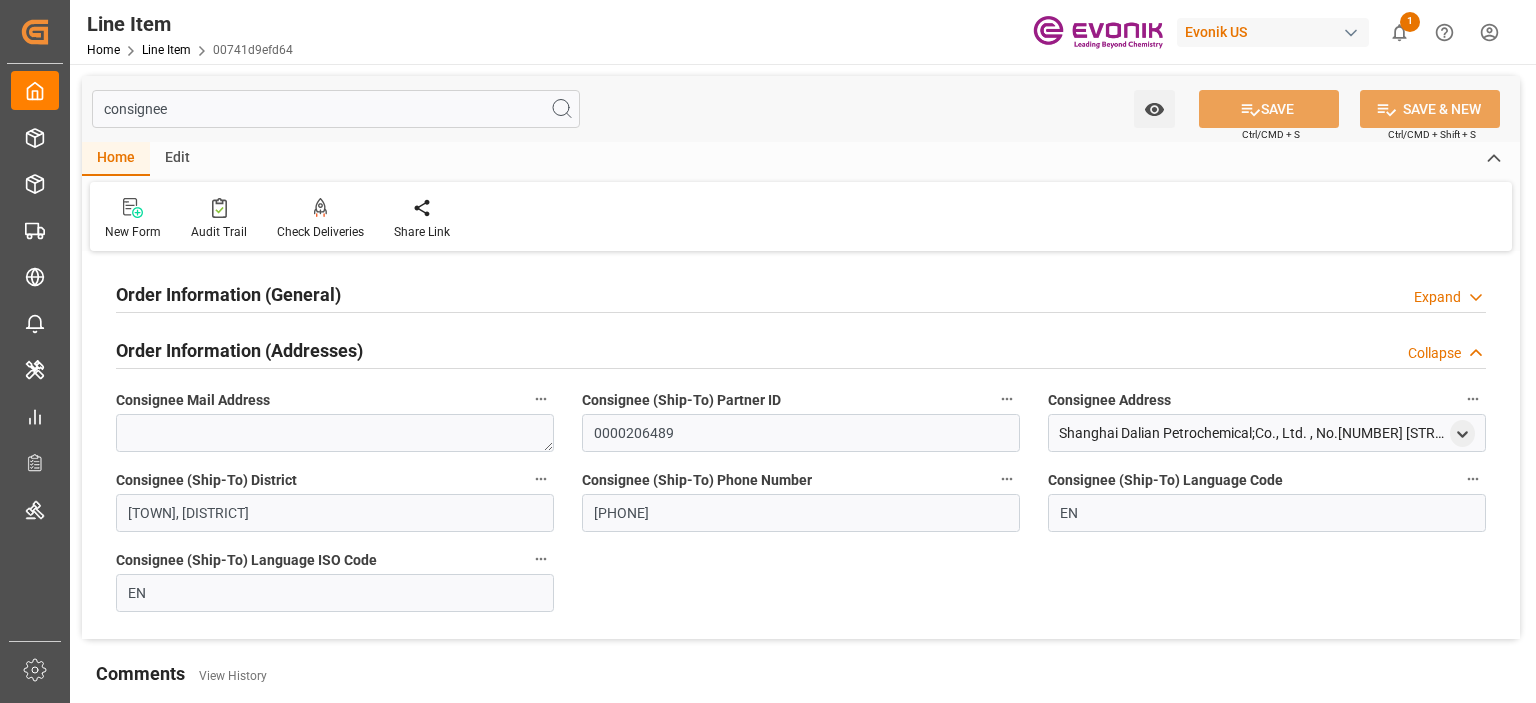 click on "Order Information (General)" at bounding box center (228, 294) 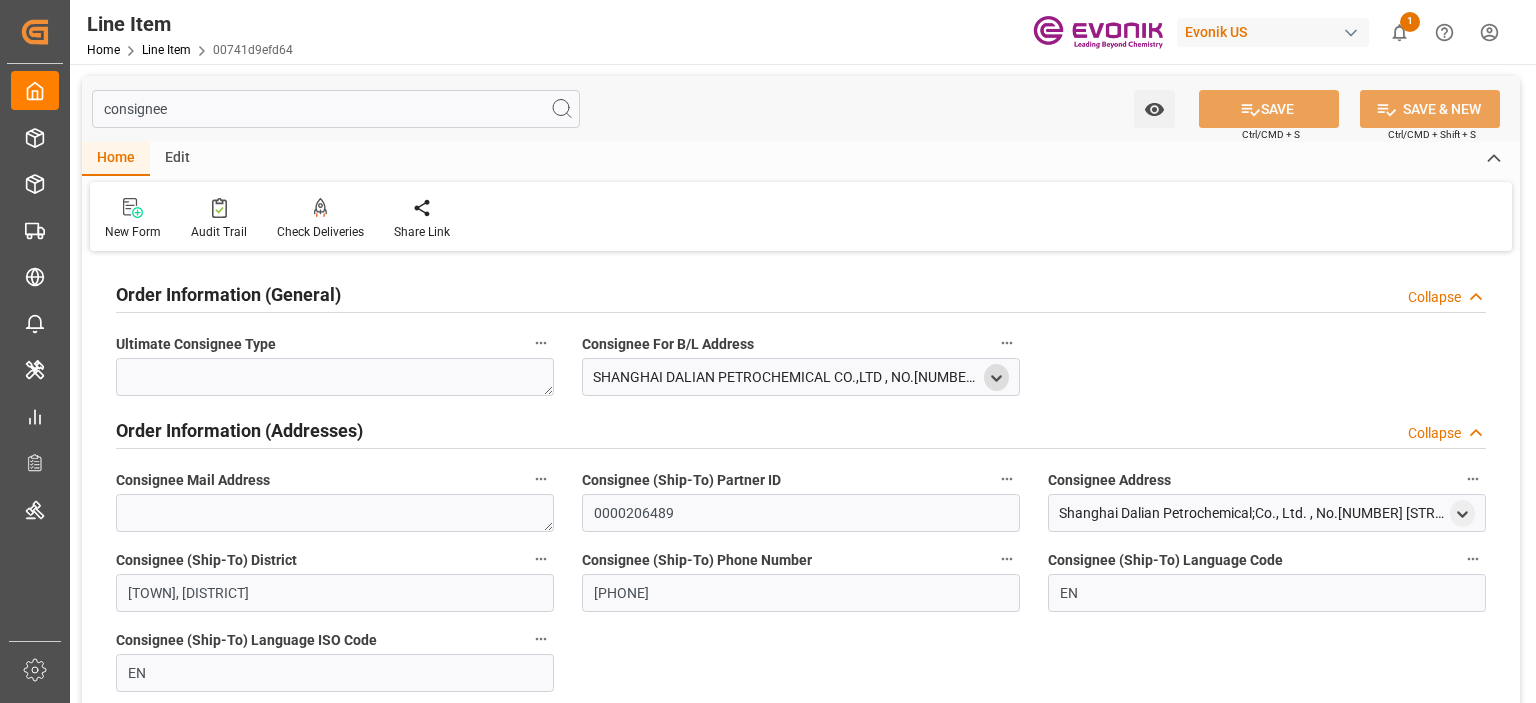 click 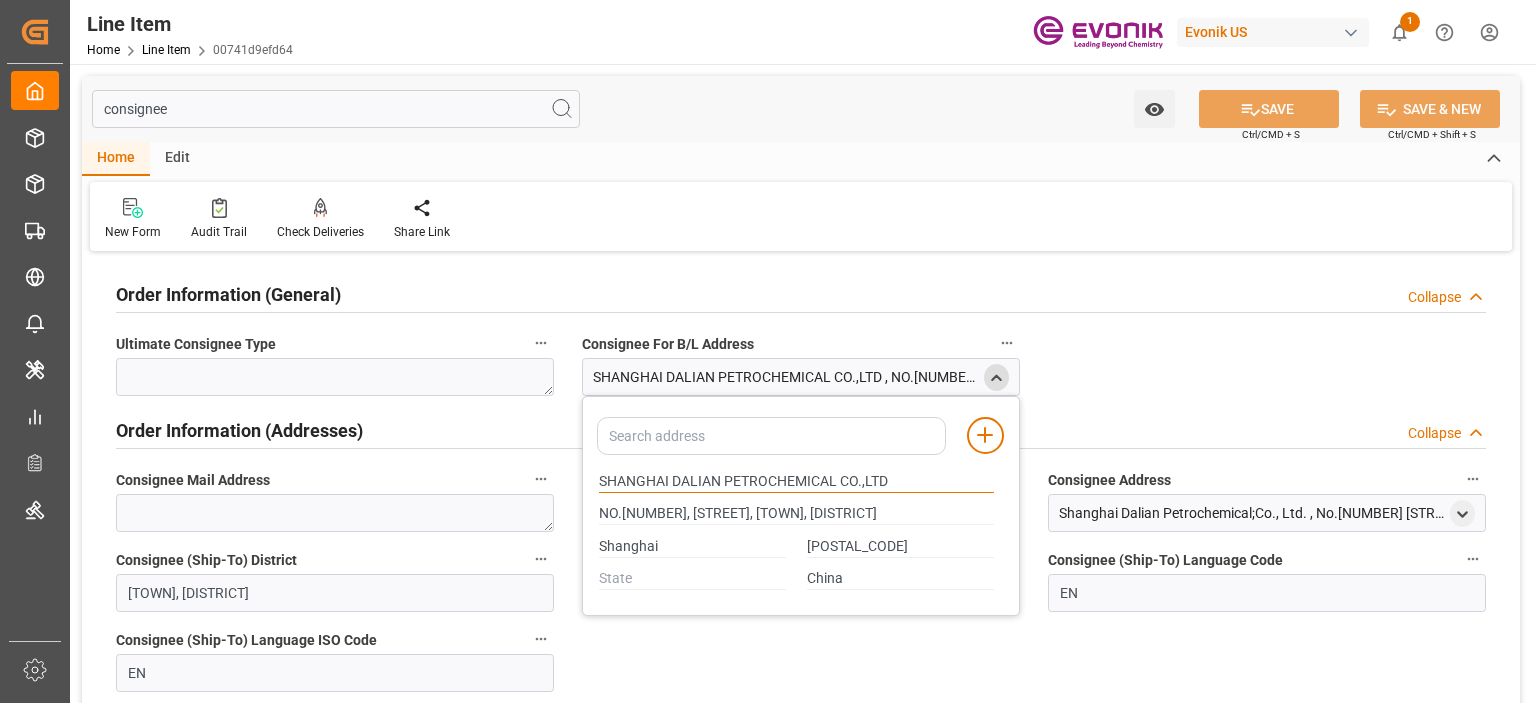 drag, startPoint x: 600, startPoint y: 476, endPoint x: 668, endPoint y: 478, distance: 68.0294 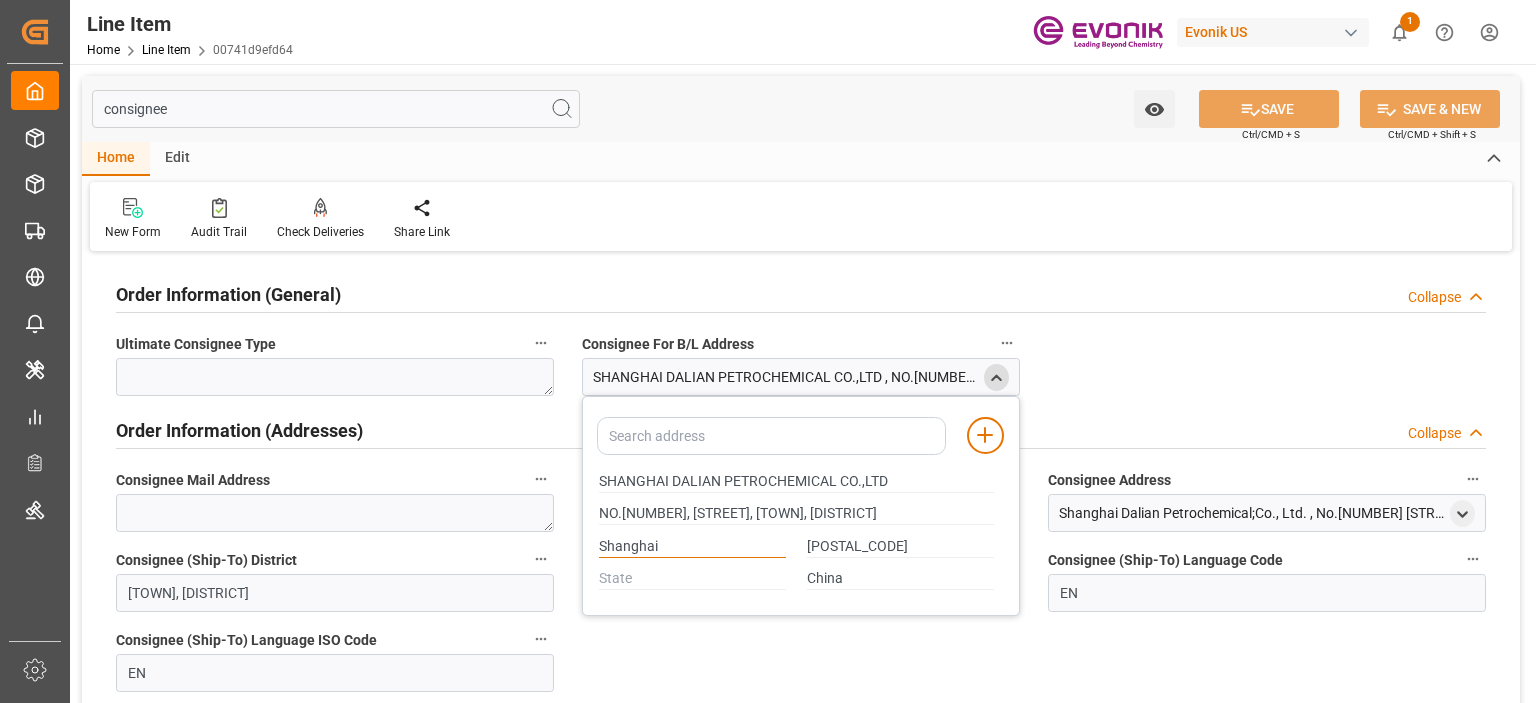 click on "Shanghai" at bounding box center [692, 547] 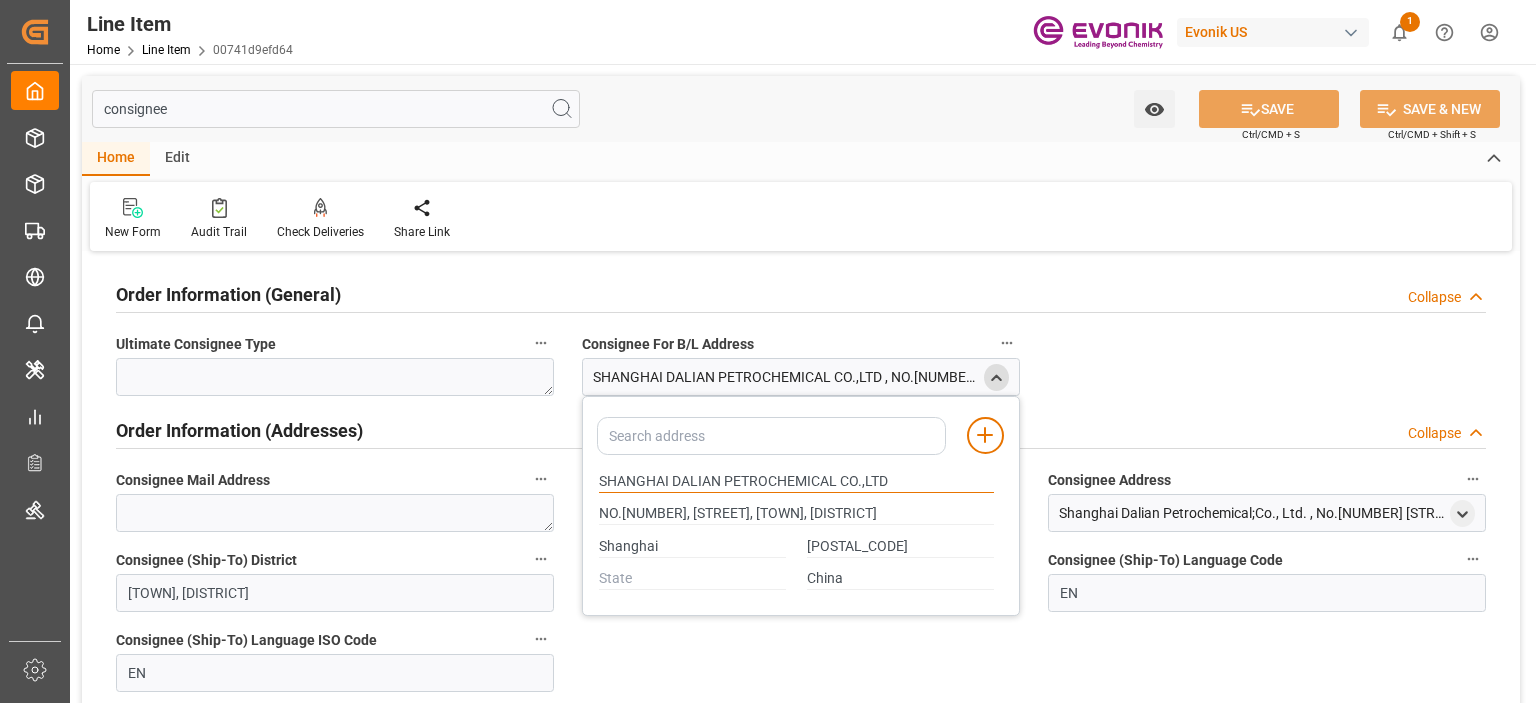 click on "SHANGHAI DALIAN PETROCHEMICAL CO.,LTD" at bounding box center (796, 482) 